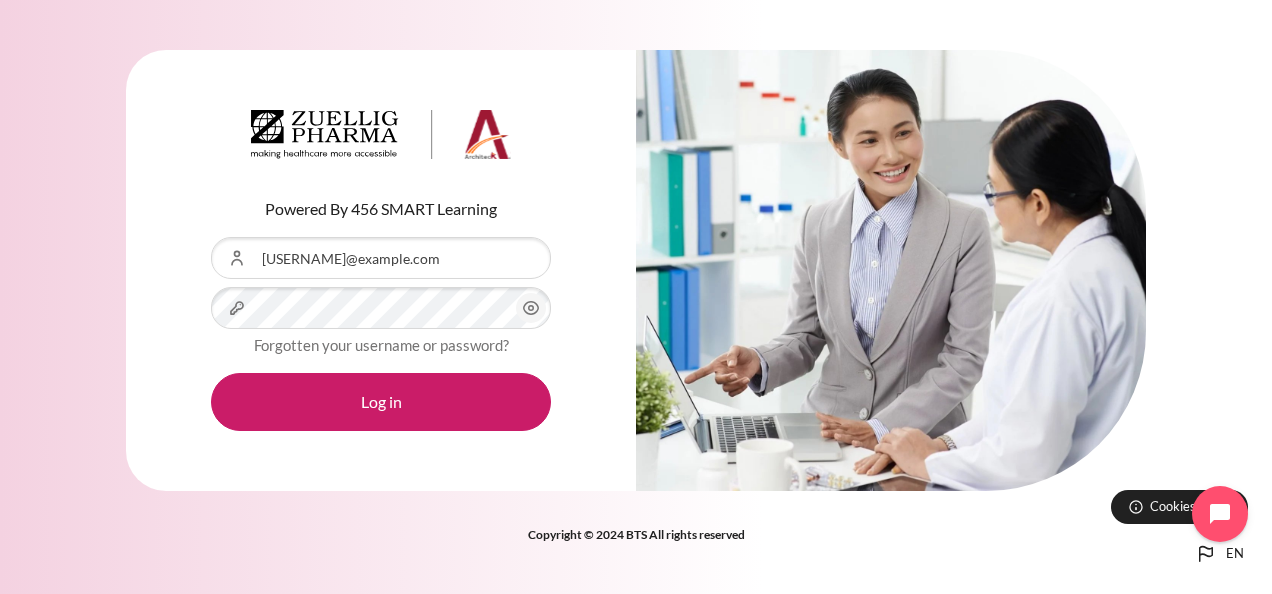 scroll, scrollTop: 0, scrollLeft: 0, axis: both 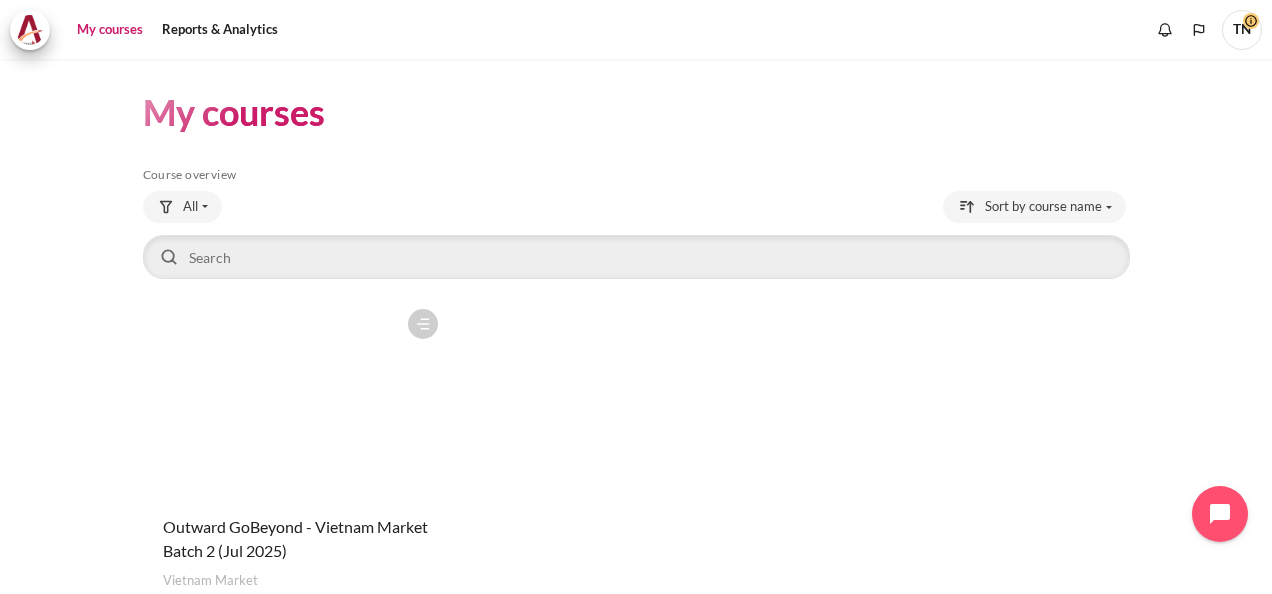 click at bounding box center [295, 399] 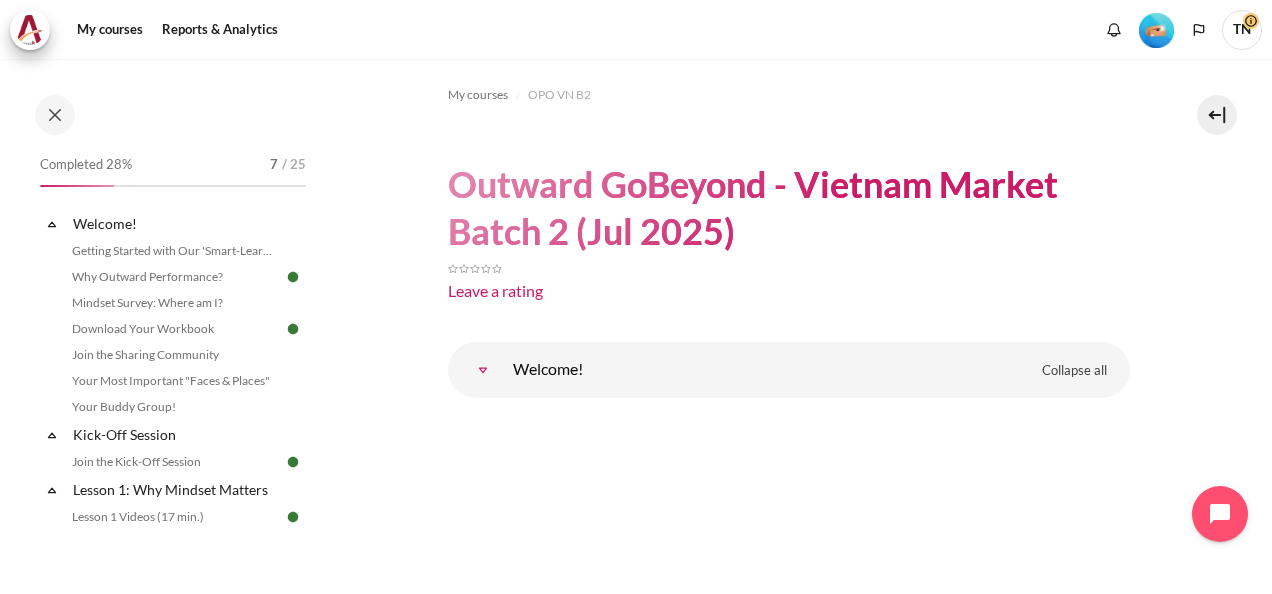 scroll, scrollTop: 0, scrollLeft: 0, axis: both 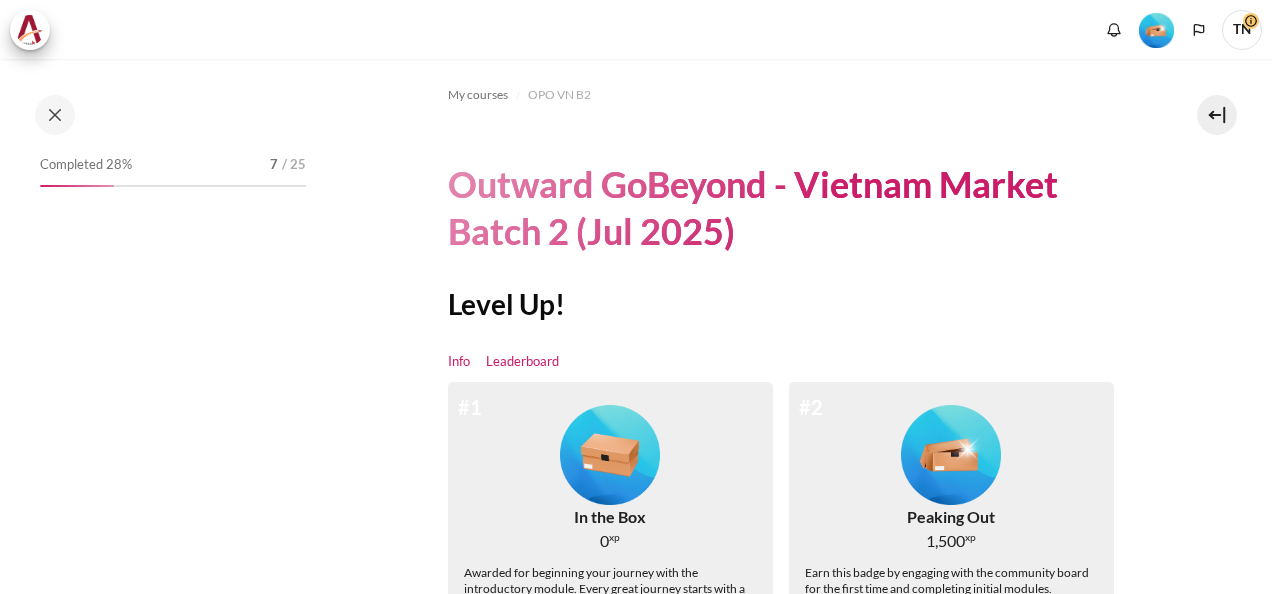 click on "Leaderboard" at bounding box center (522, 362) 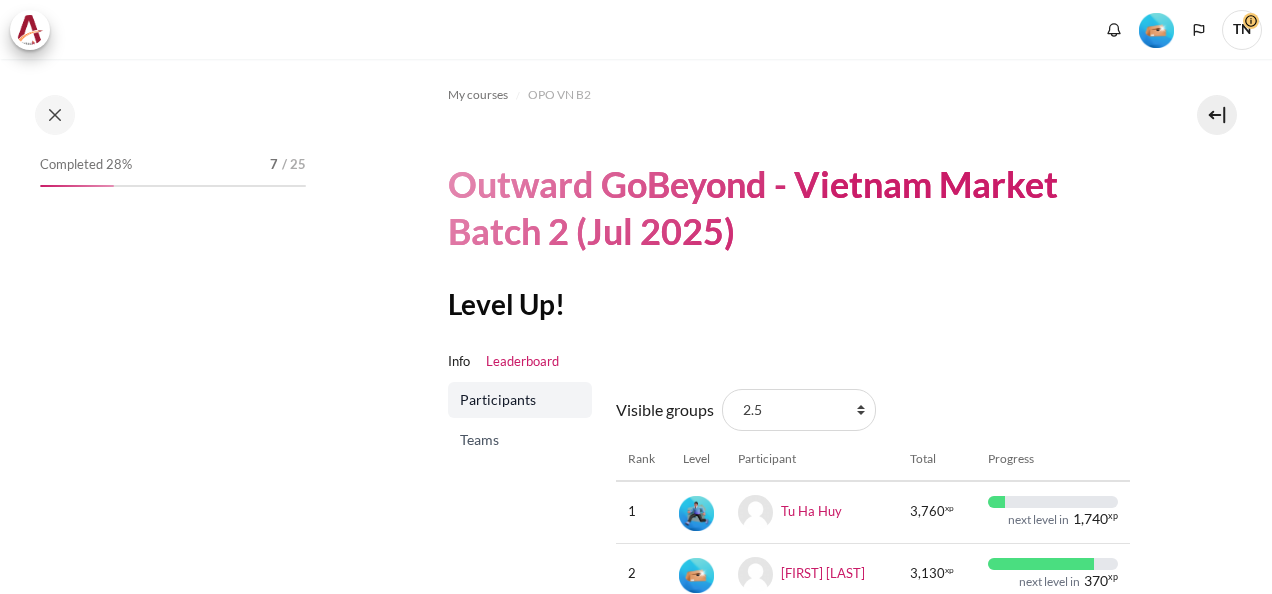 scroll, scrollTop: 0, scrollLeft: 0, axis: both 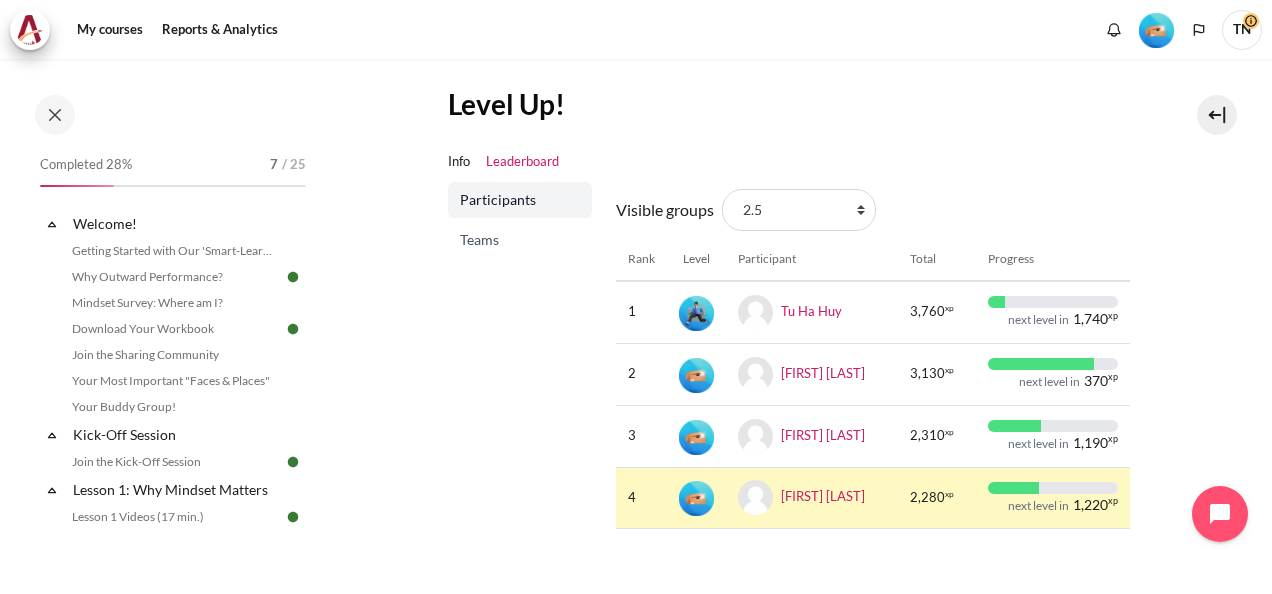 click at bounding box center (1156, 30) 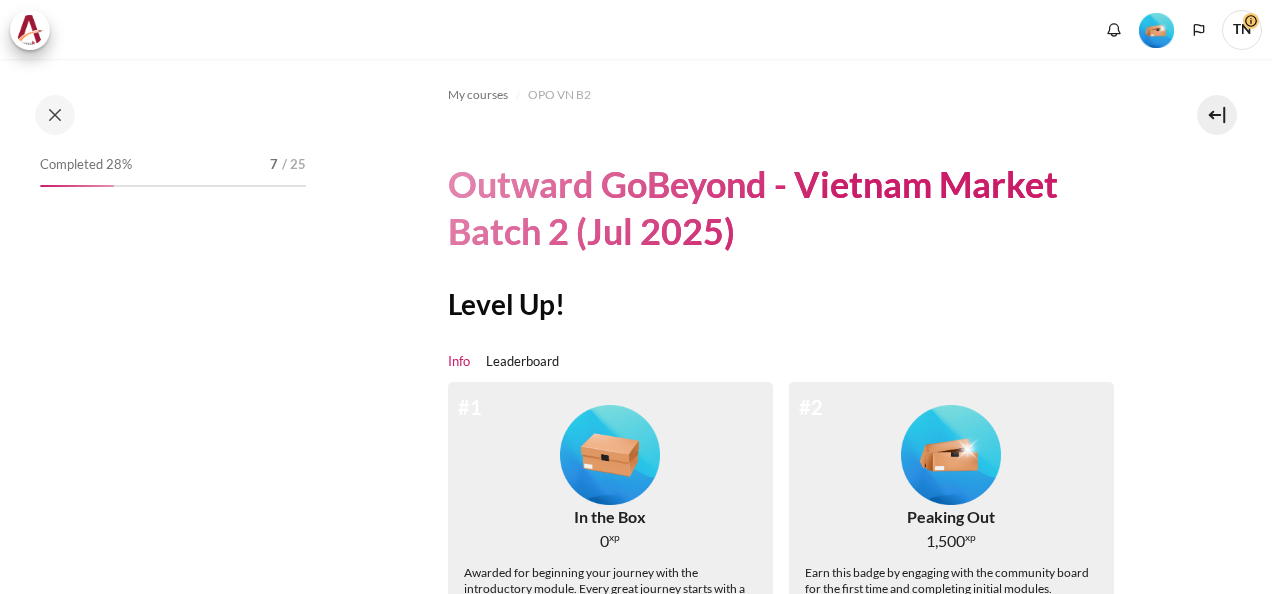 scroll, scrollTop: 0, scrollLeft: 0, axis: both 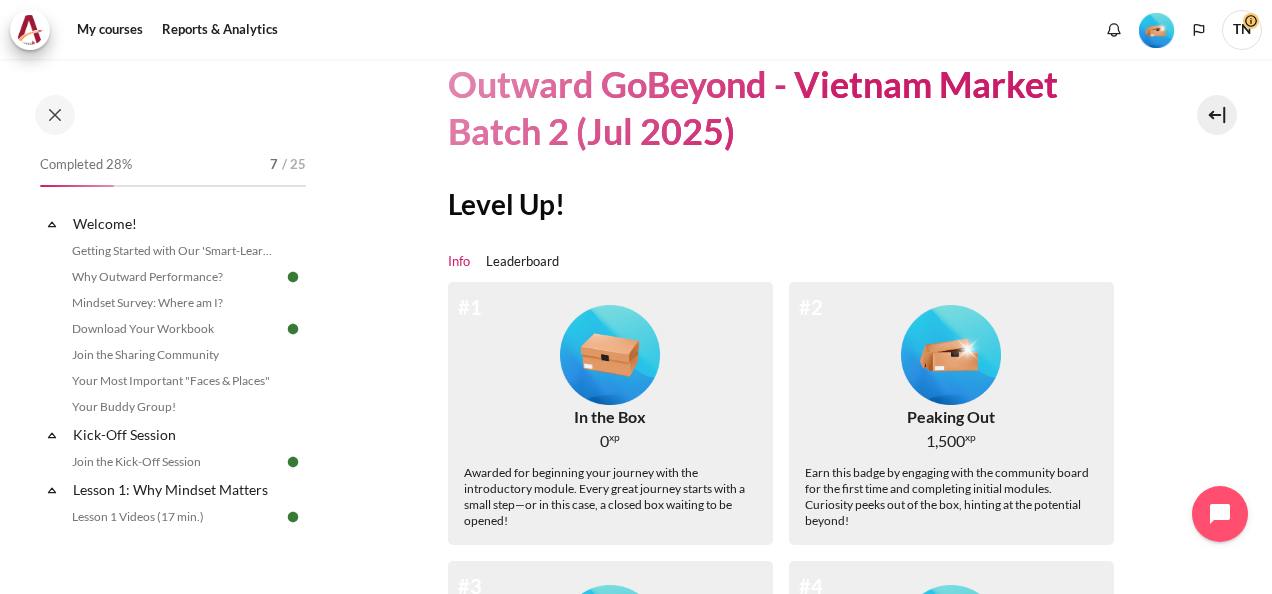 click at bounding box center (1156, 30) 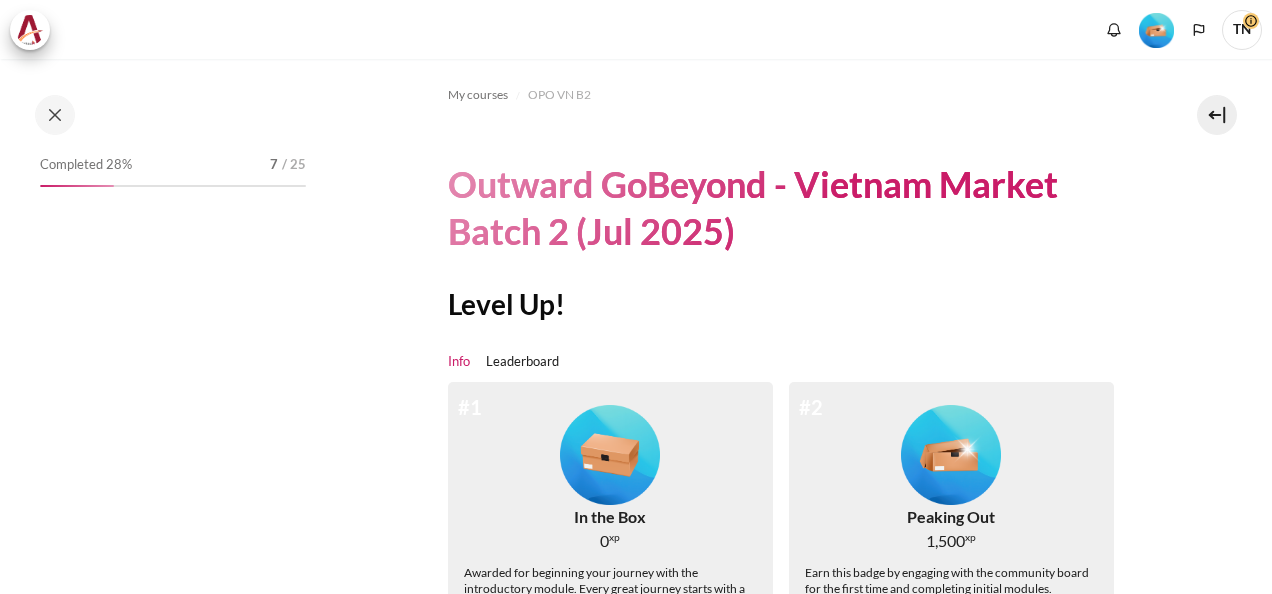 scroll, scrollTop: 0, scrollLeft: 0, axis: both 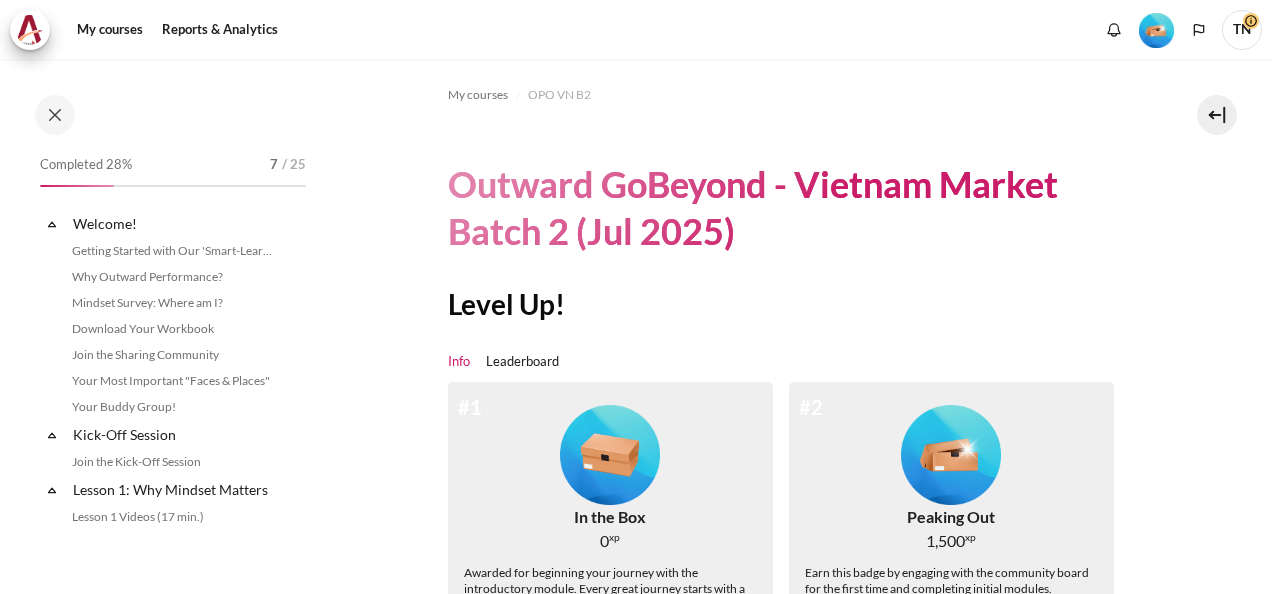 click on "Info" at bounding box center [459, 362] 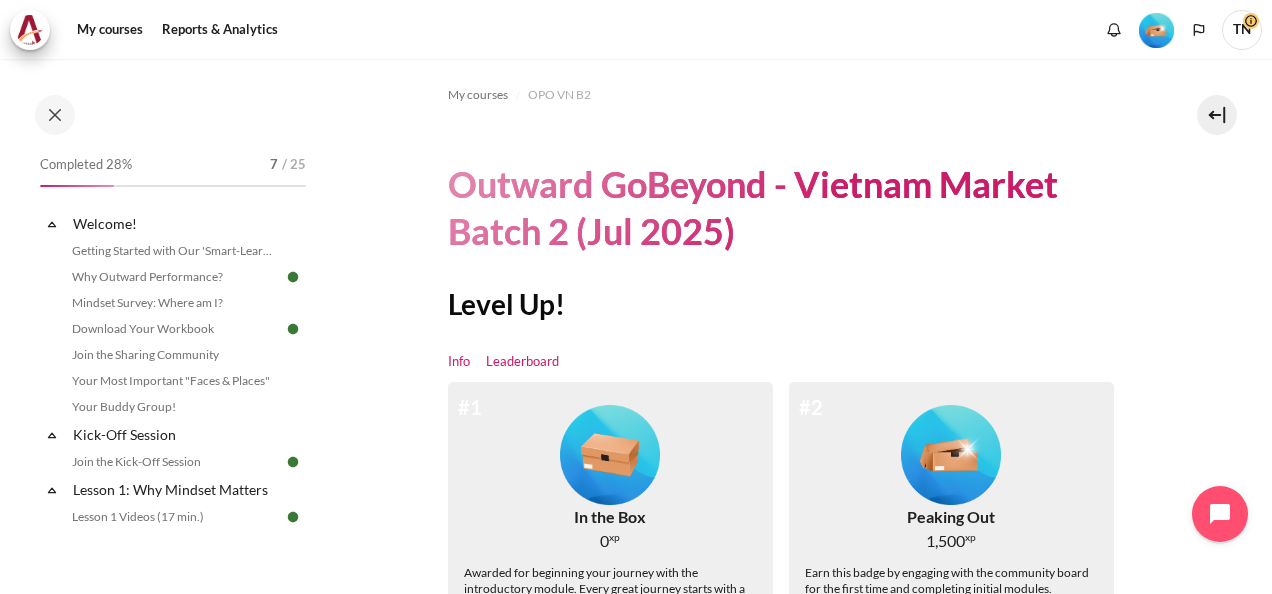 click on "Leaderboard" at bounding box center [522, 362] 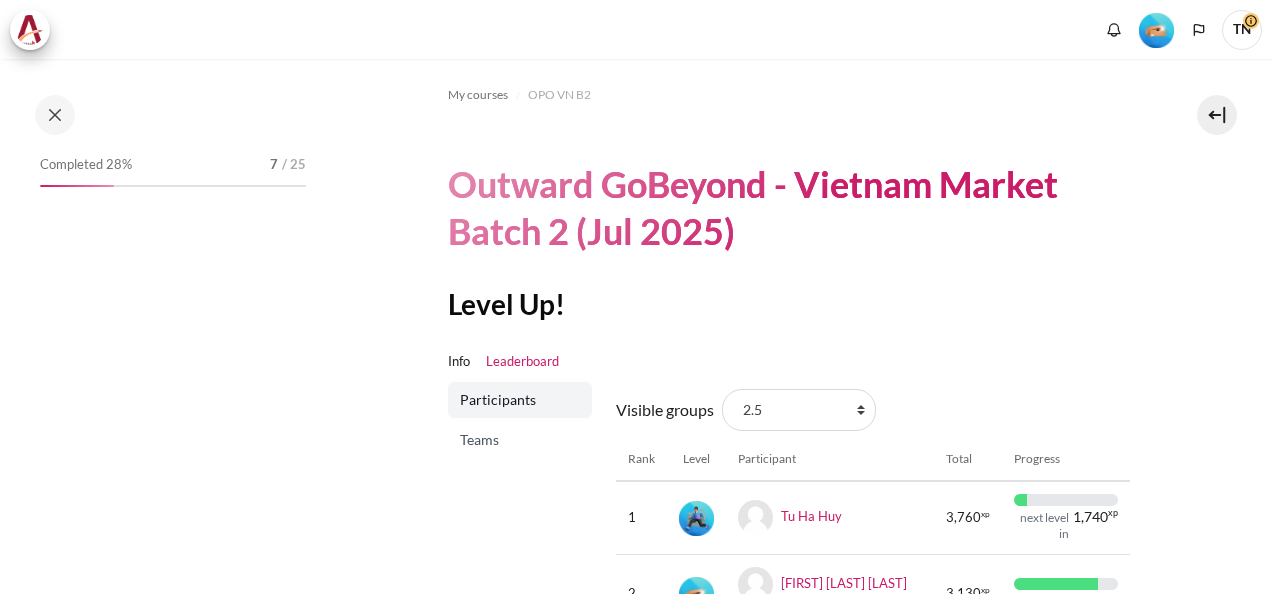 scroll, scrollTop: 0, scrollLeft: 0, axis: both 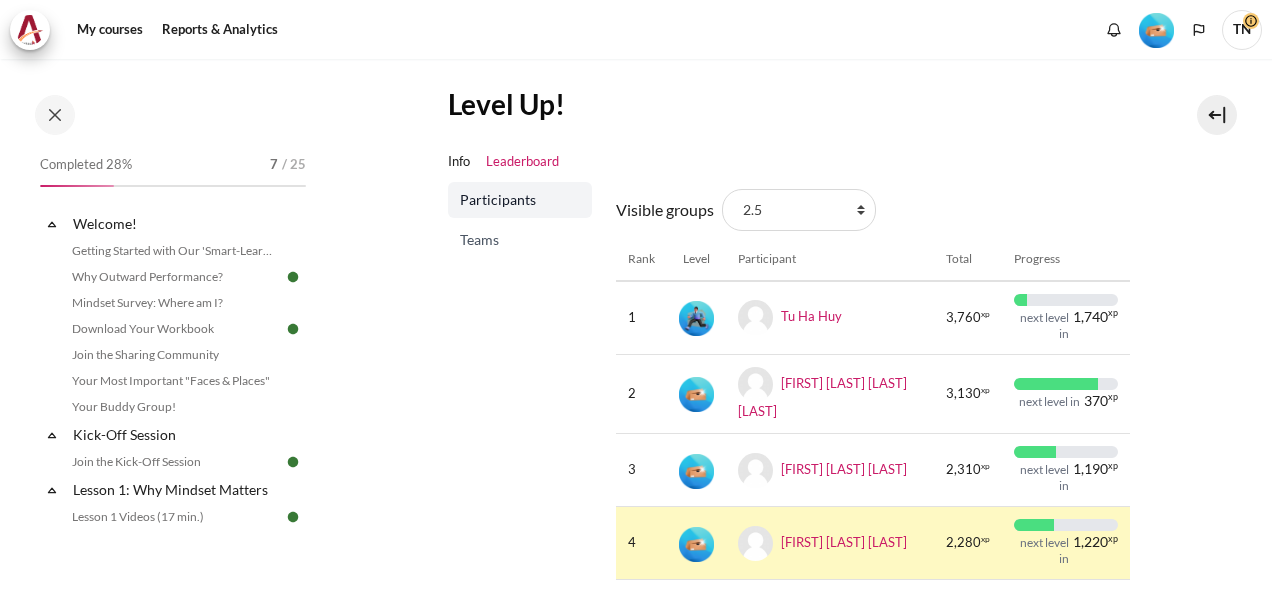 click on "Teams" at bounding box center (522, 240) 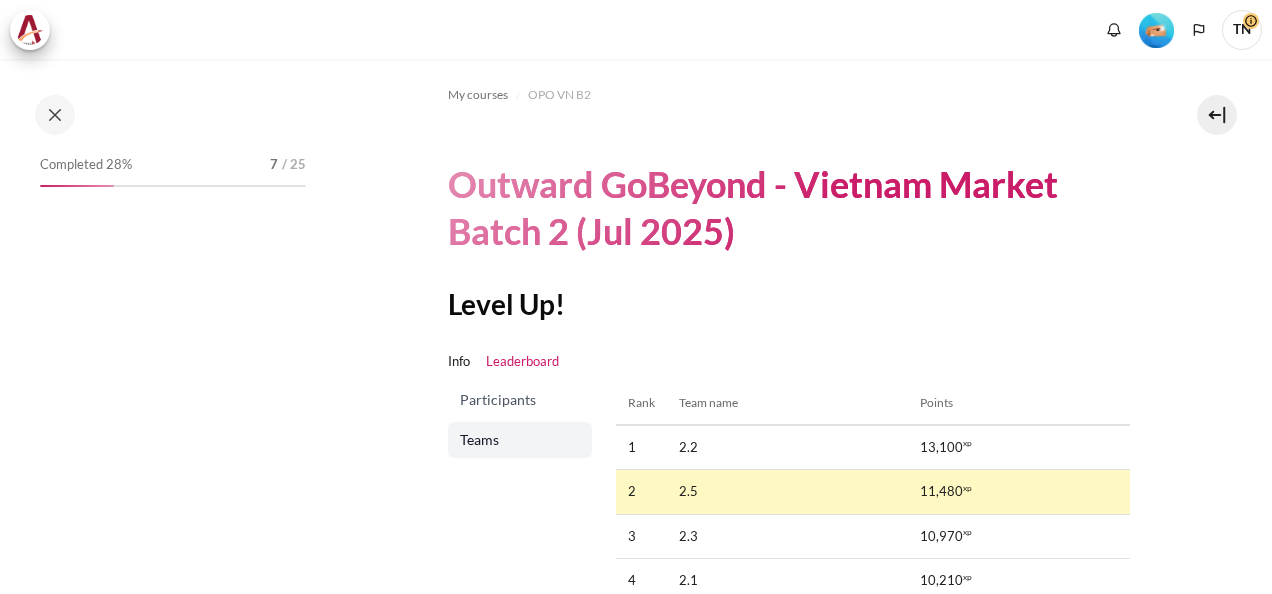scroll, scrollTop: 0, scrollLeft: 0, axis: both 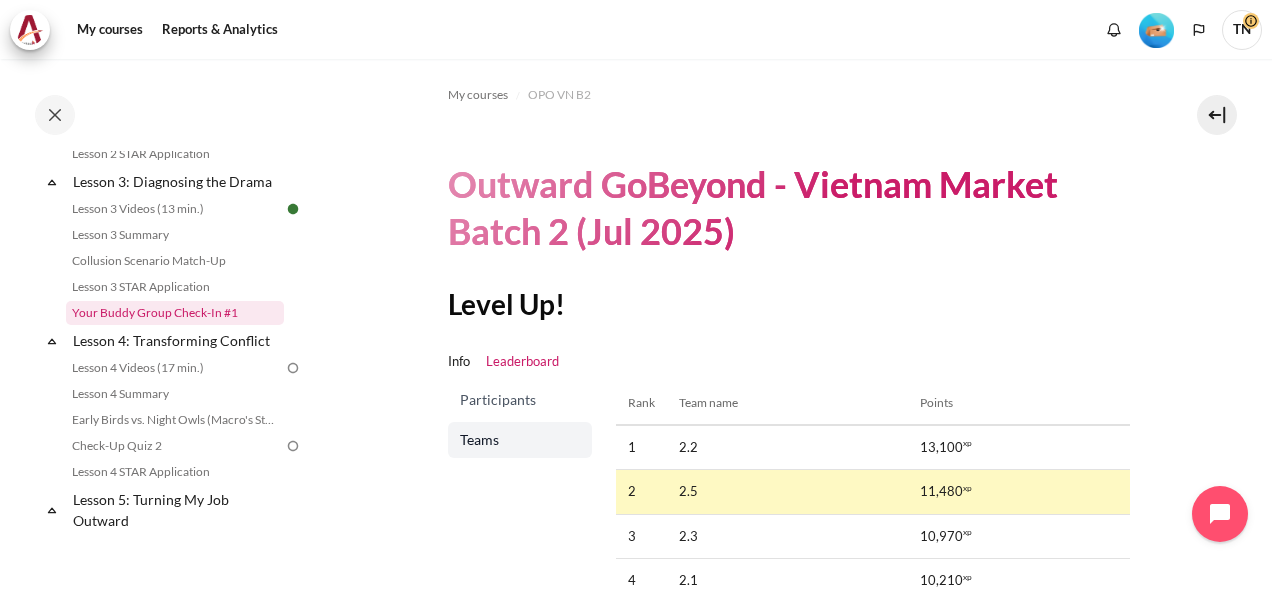 click on "Your Buddy  Group Check-In #1" at bounding box center (175, 313) 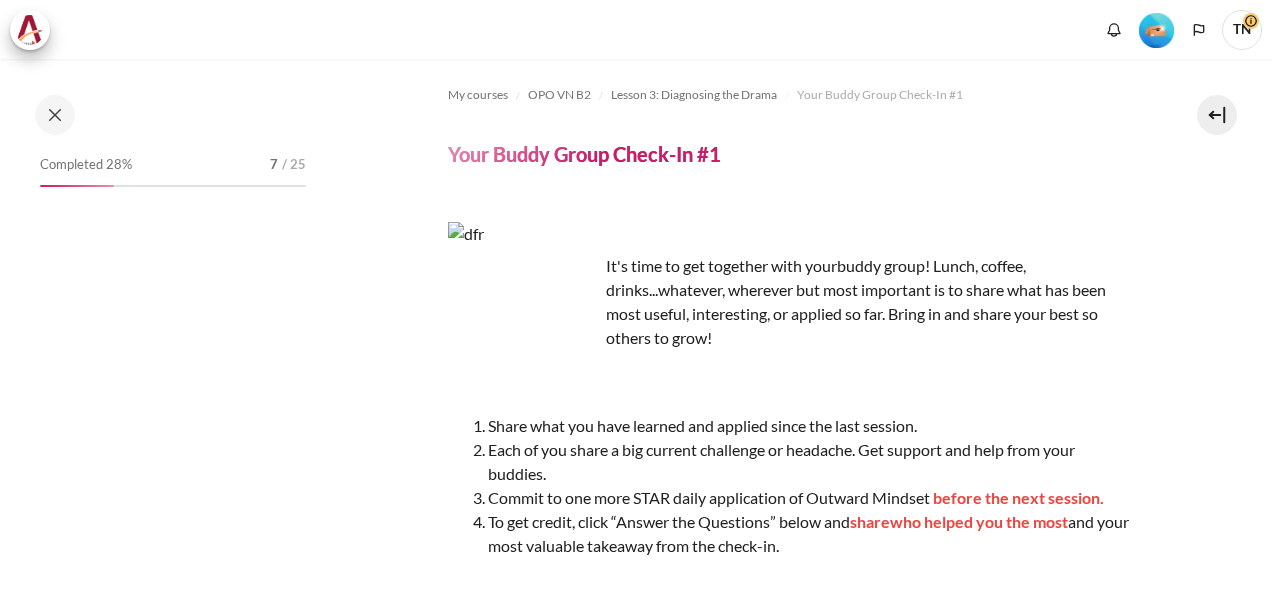 scroll, scrollTop: 0, scrollLeft: 0, axis: both 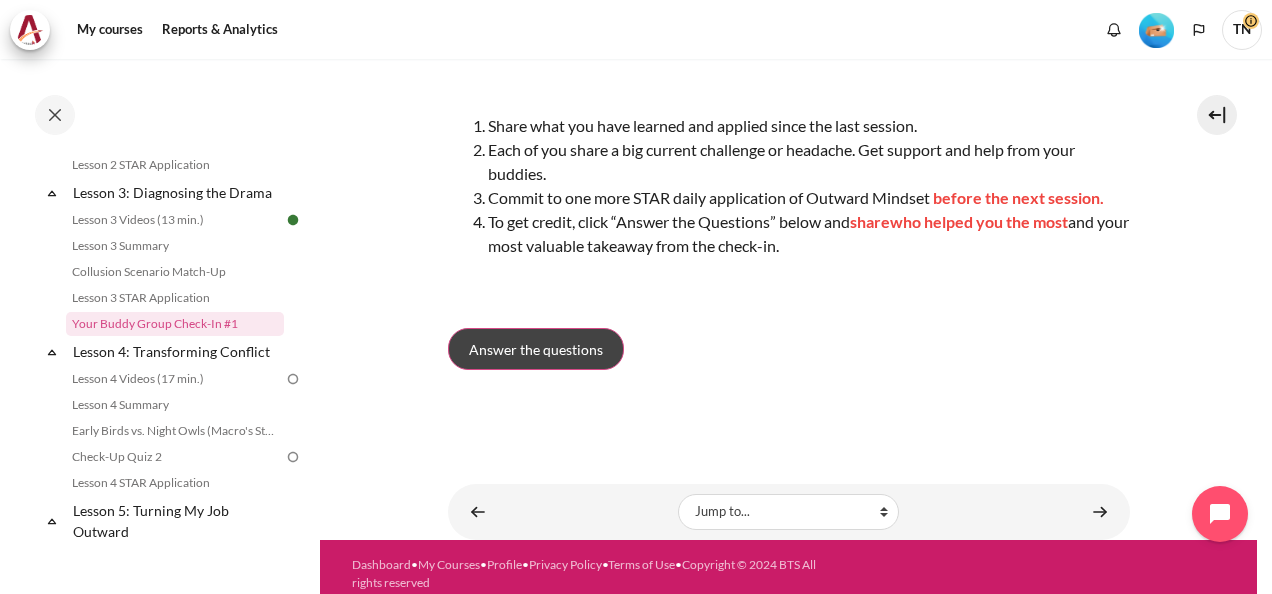 click on "Answer the questions" at bounding box center (536, 349) 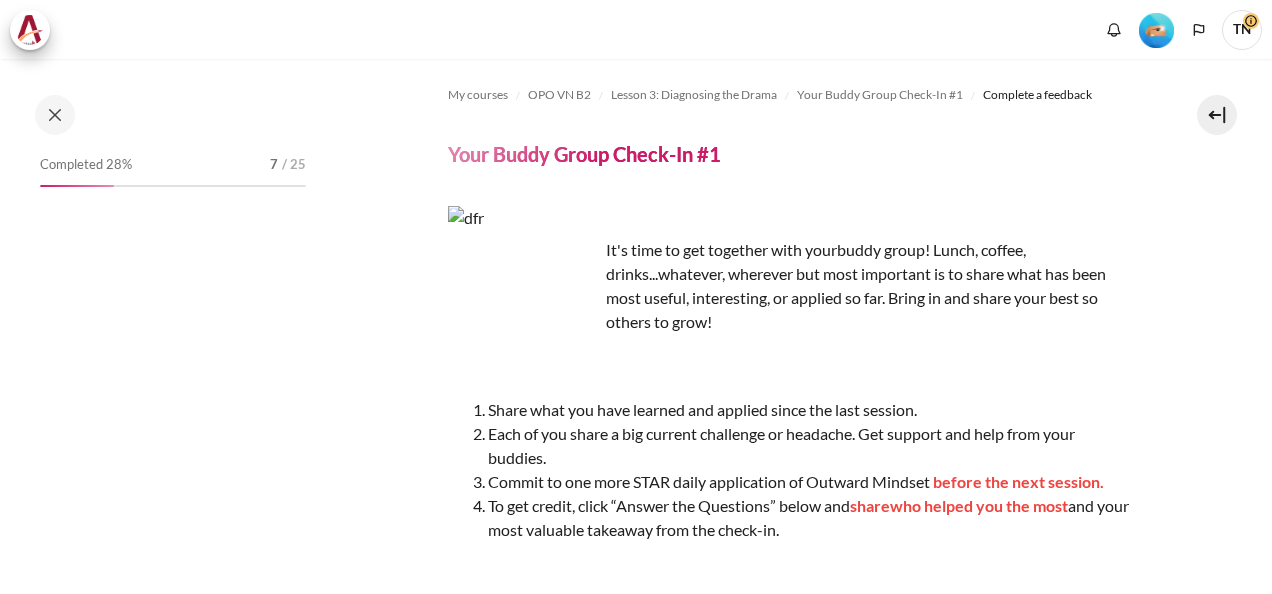 scroll, scrollTop: 0, scrollLeft: 0, axis: both 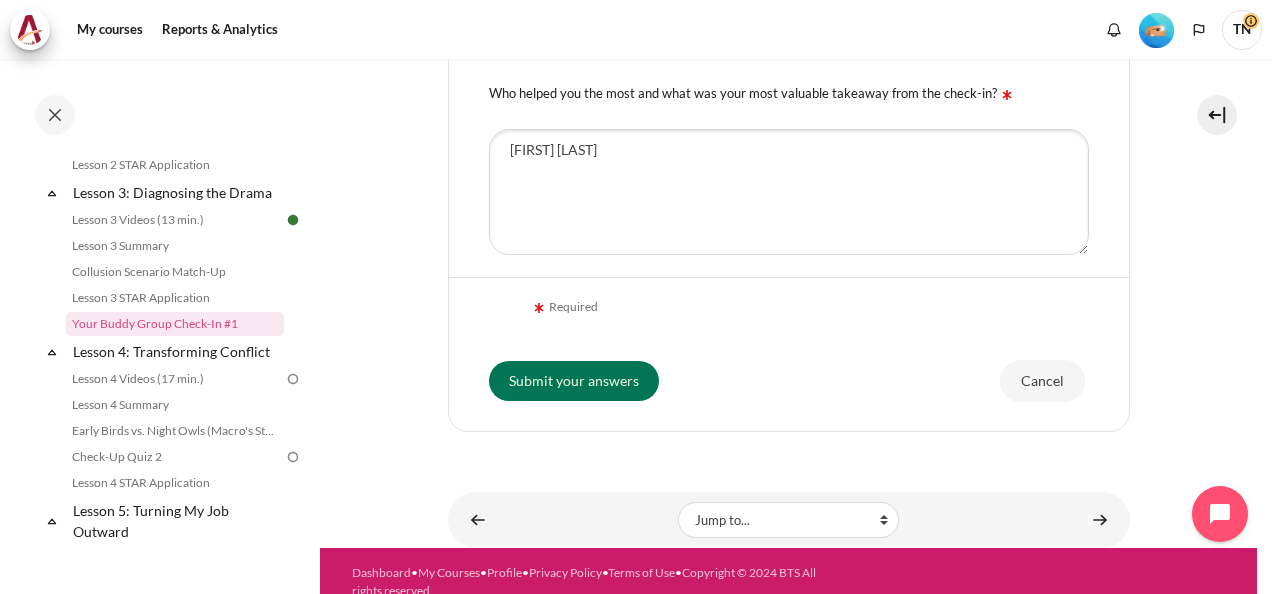 click on "Who helped you the most and what was your most valuable takeaway from the check-in?" at bounding box center (753, 93) 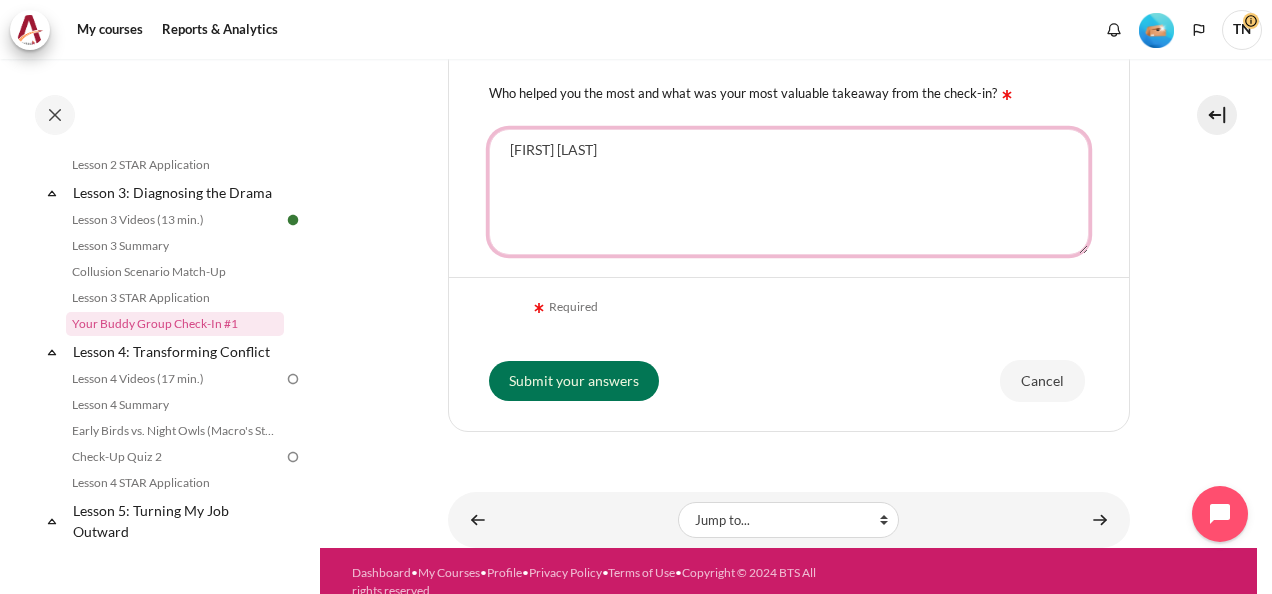 click on "[FIRST] [LAST]" at bounding box center [789, 192] 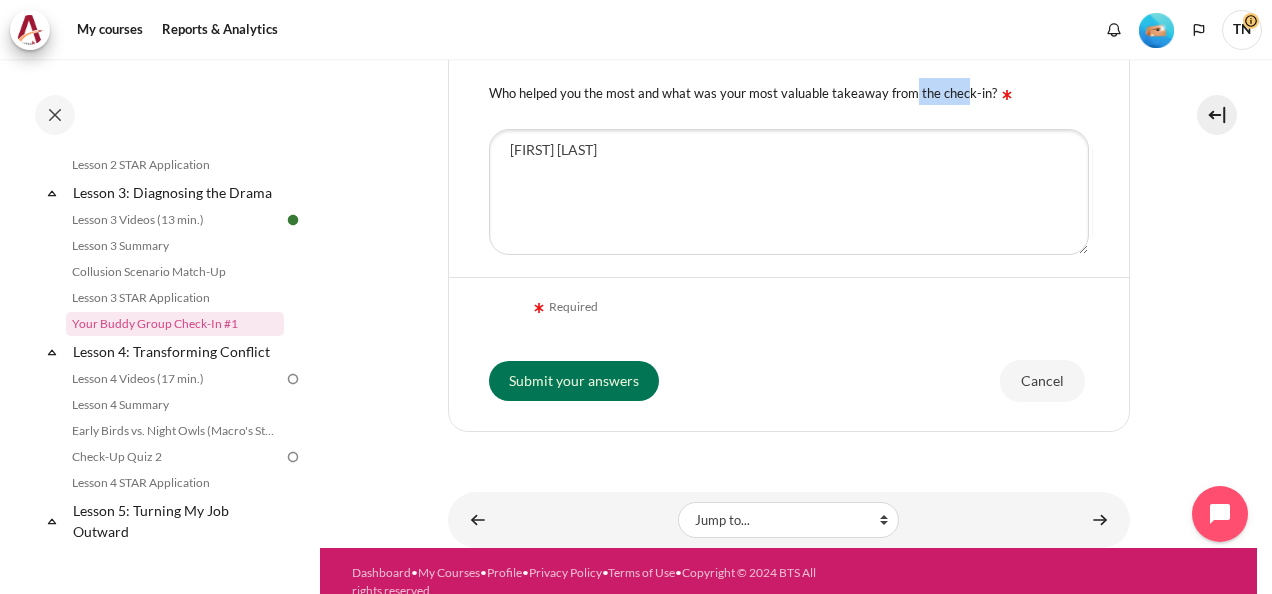 click on "Who helped you the most and what was your most valuable takeaway from the check-in?" at bounding box center (753, 93) 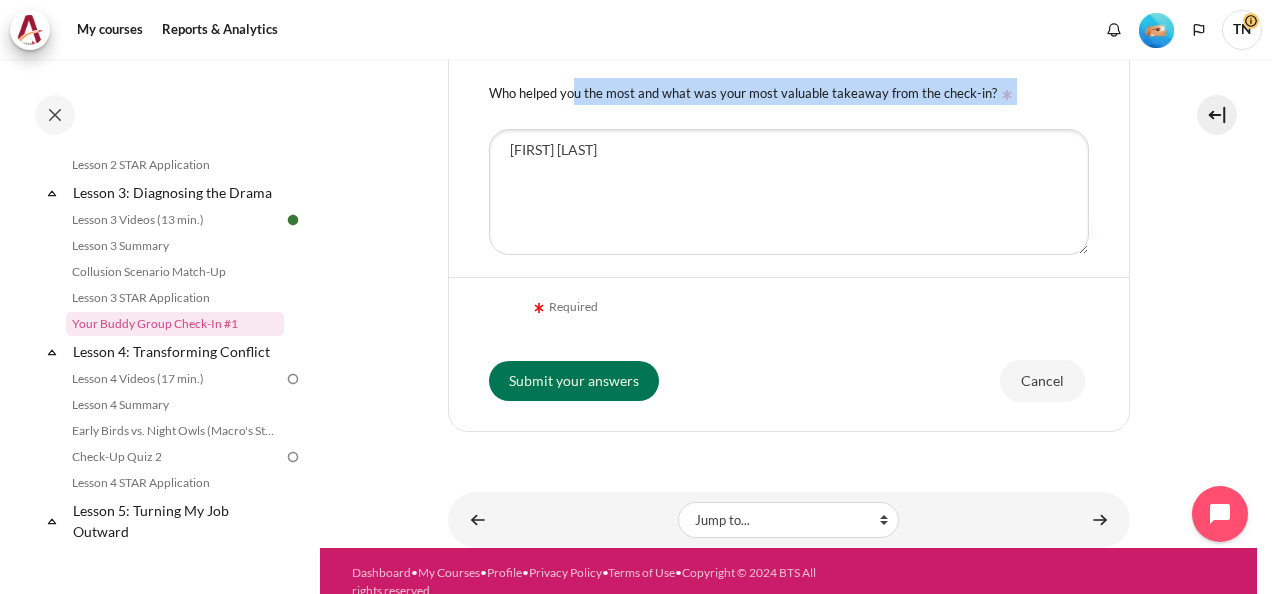 click on "Who helped you the most and what was your most valuable takeaway from the check-in?" at bounding box center [753, 93] 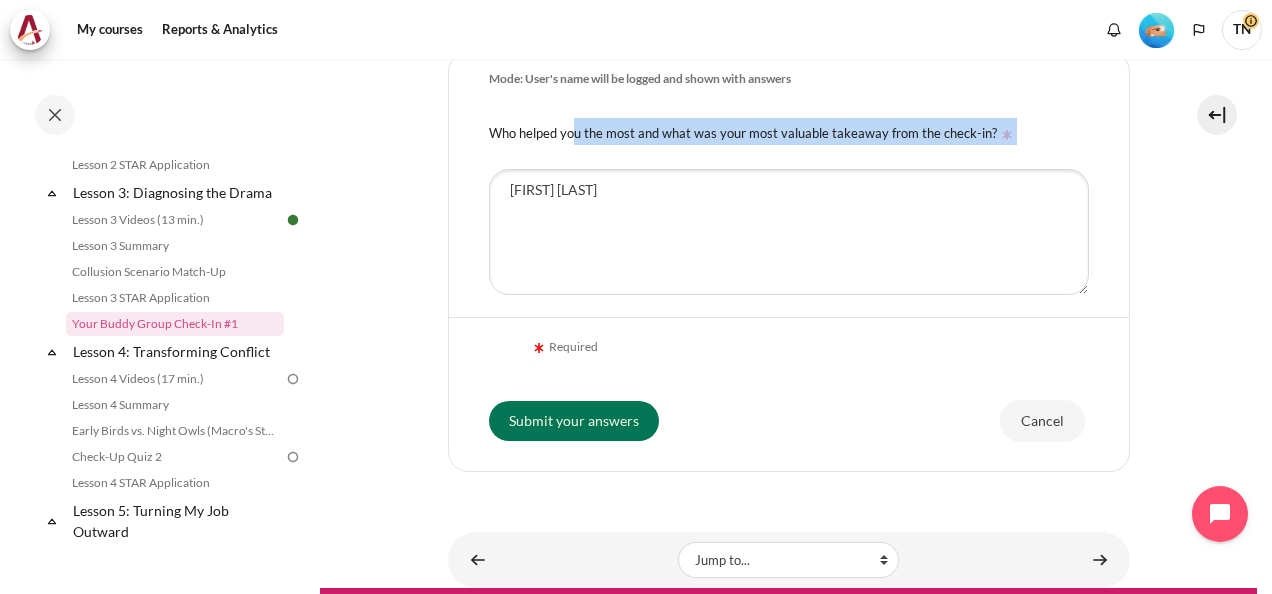 scroll, scrollTop: 500, scrollLeft: 0, axis: vertical 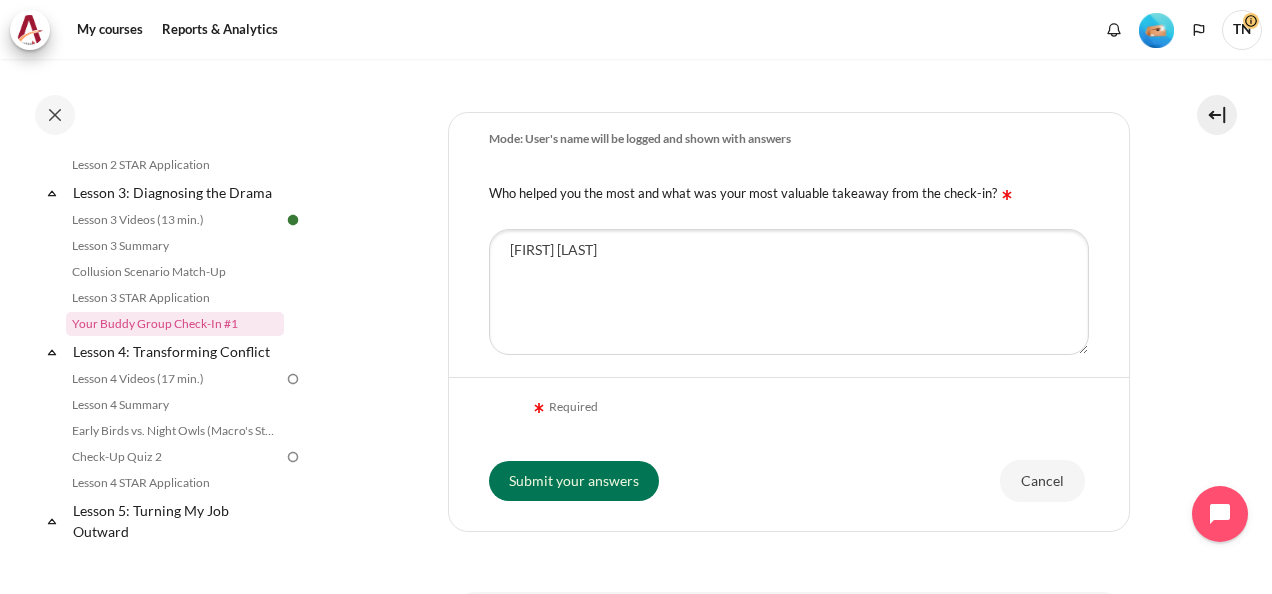 click on "Who helped you the most and what was your most valuable takeaway from the check-in?" at bounding box center (743, 193) 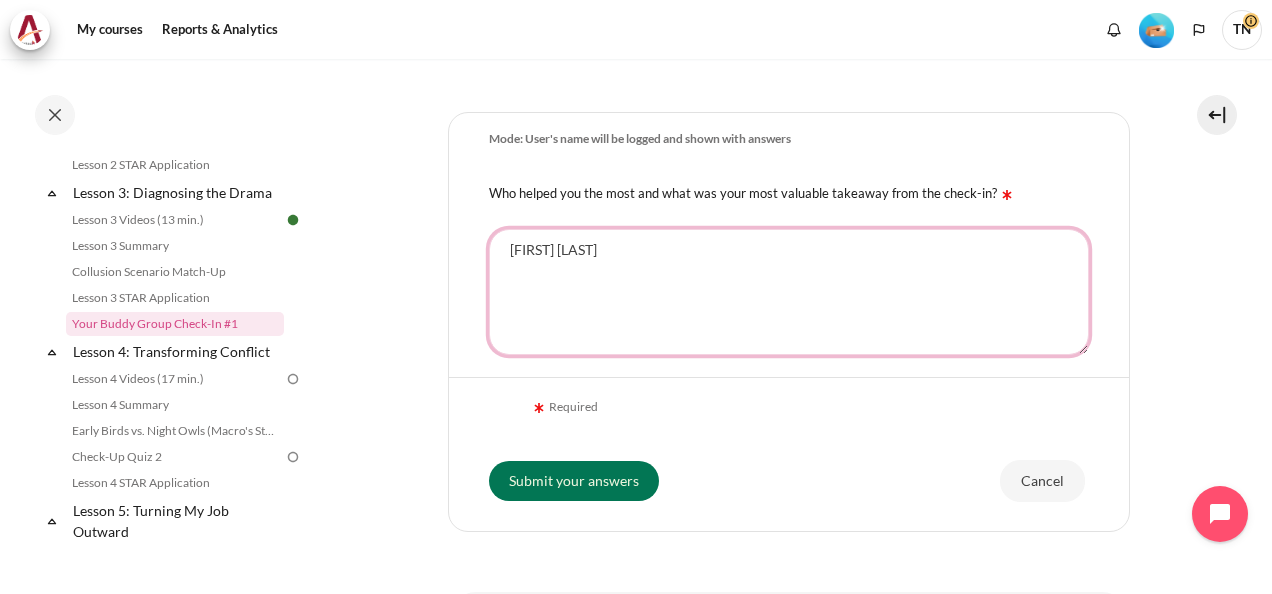 click on "Anh Tú" at bounding box center [789, 292] 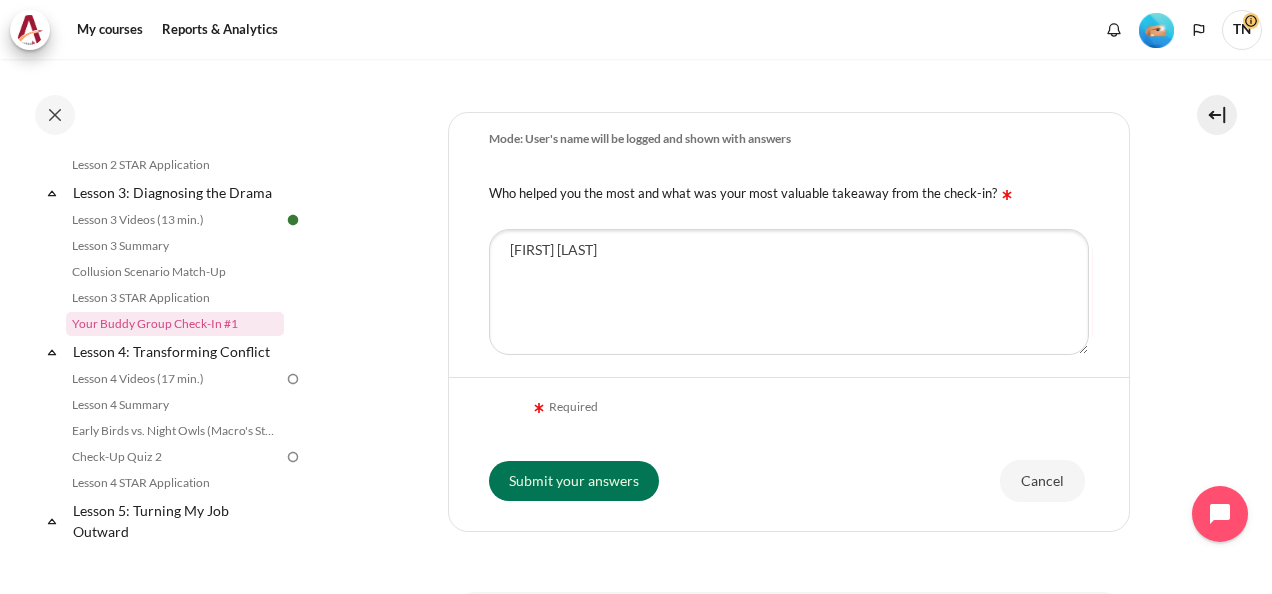 click on "Who helped you the most and what was your most valuable takeaway from the check-in?" at bounding box center [743, 193] 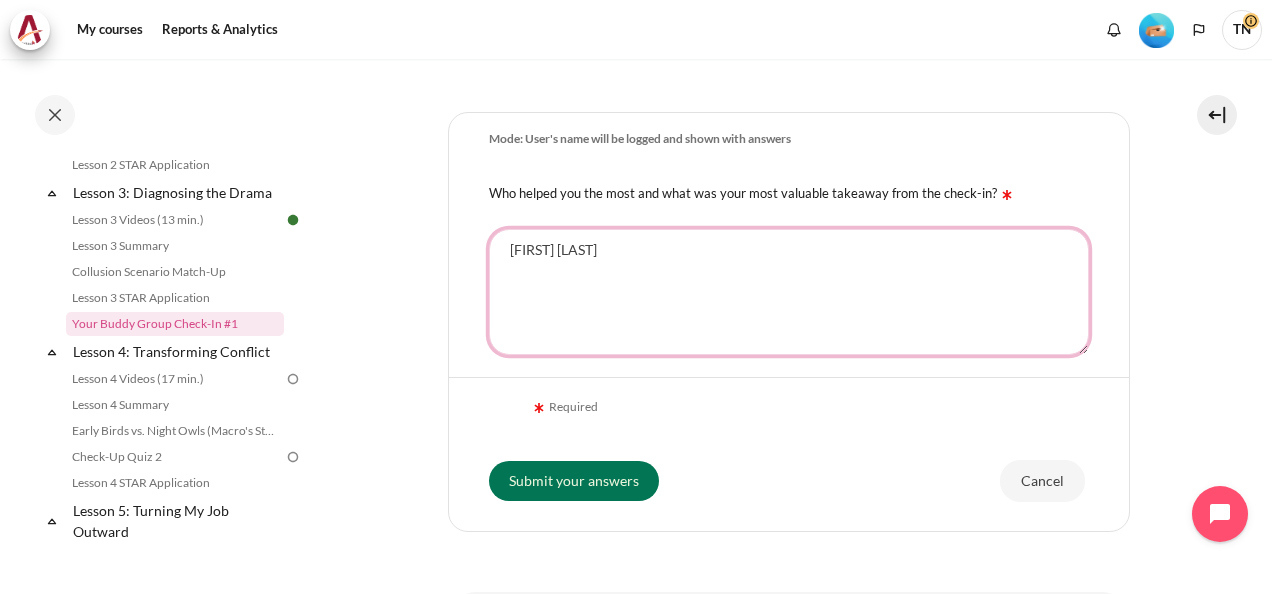 click on "Anh Tú" at bounding box center (789, 292) 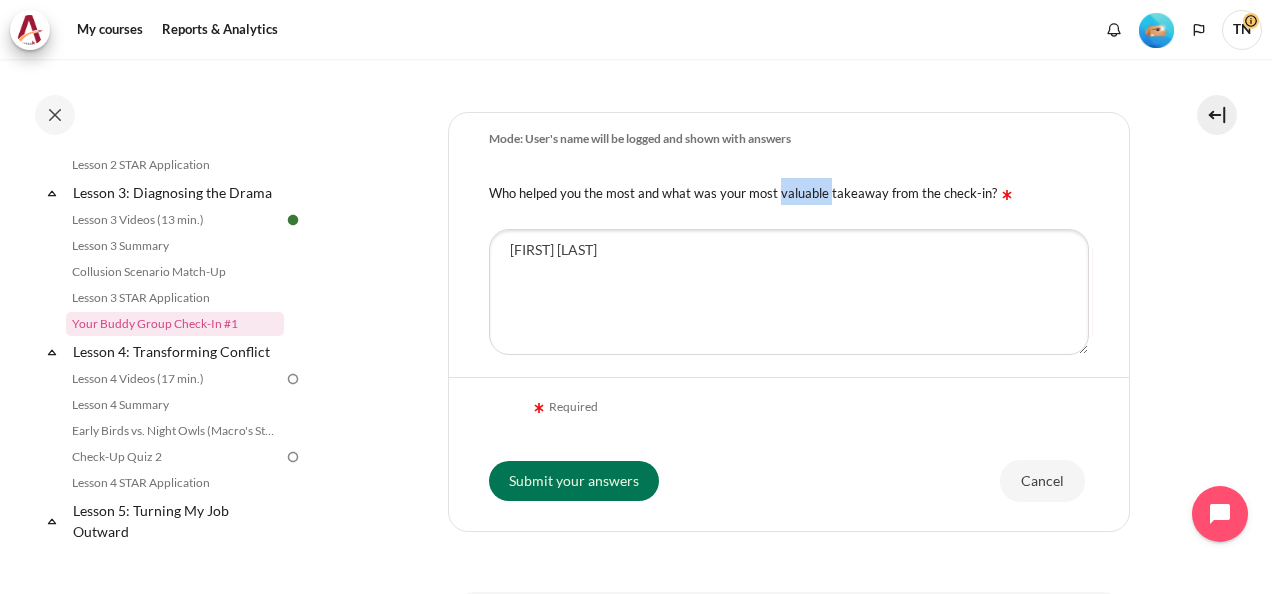 click on "Who helped you the most and what was your most valuable takeaway from the check-in?" at bounding box center [743, 193] 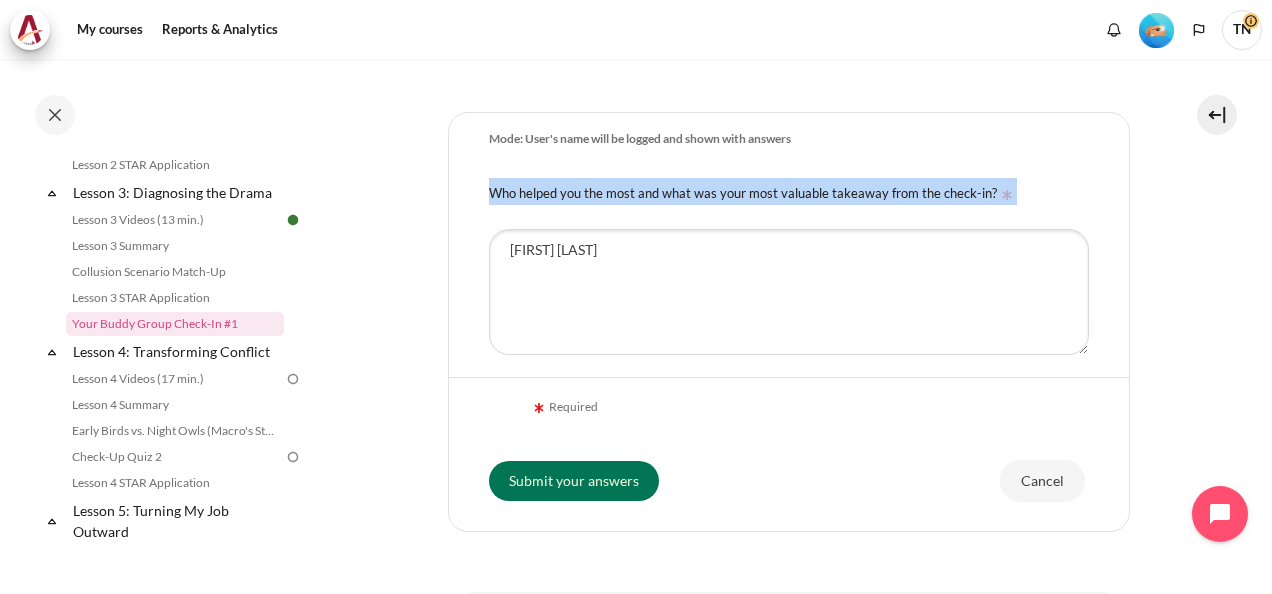 click on "Who helped you the most and what was your most valuable takeaway from the check-in?" at bounding box center (743, 193) 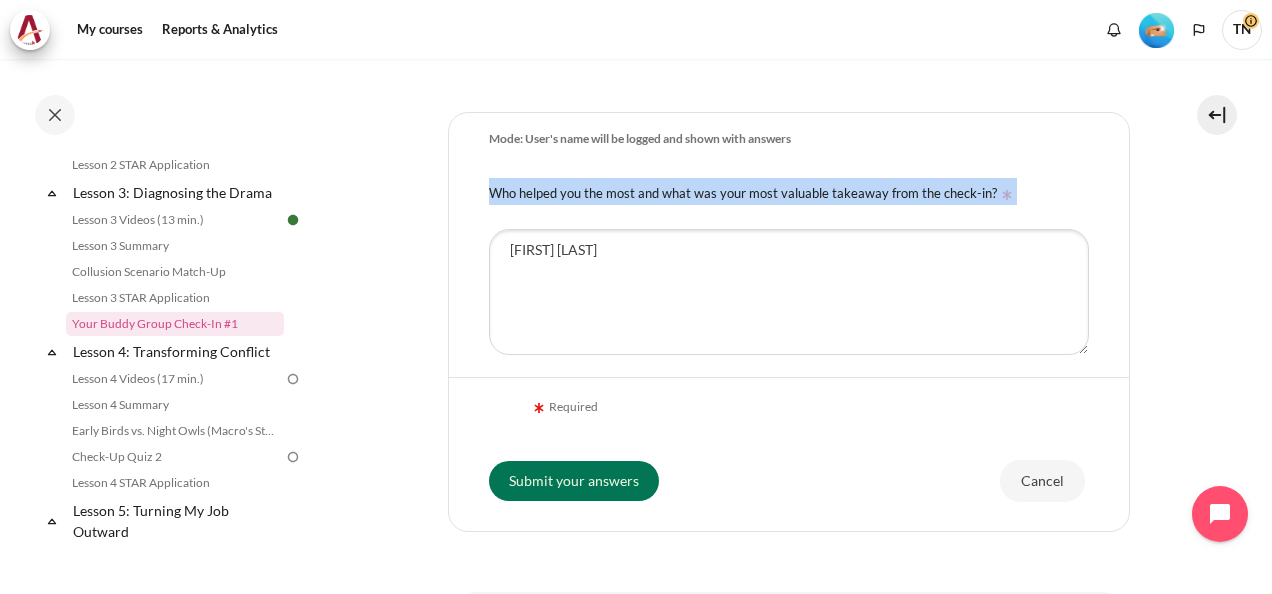click on "Who helped you the most and what was your most valuable takeaway from the check-in?" at bounding box center (743, 193) 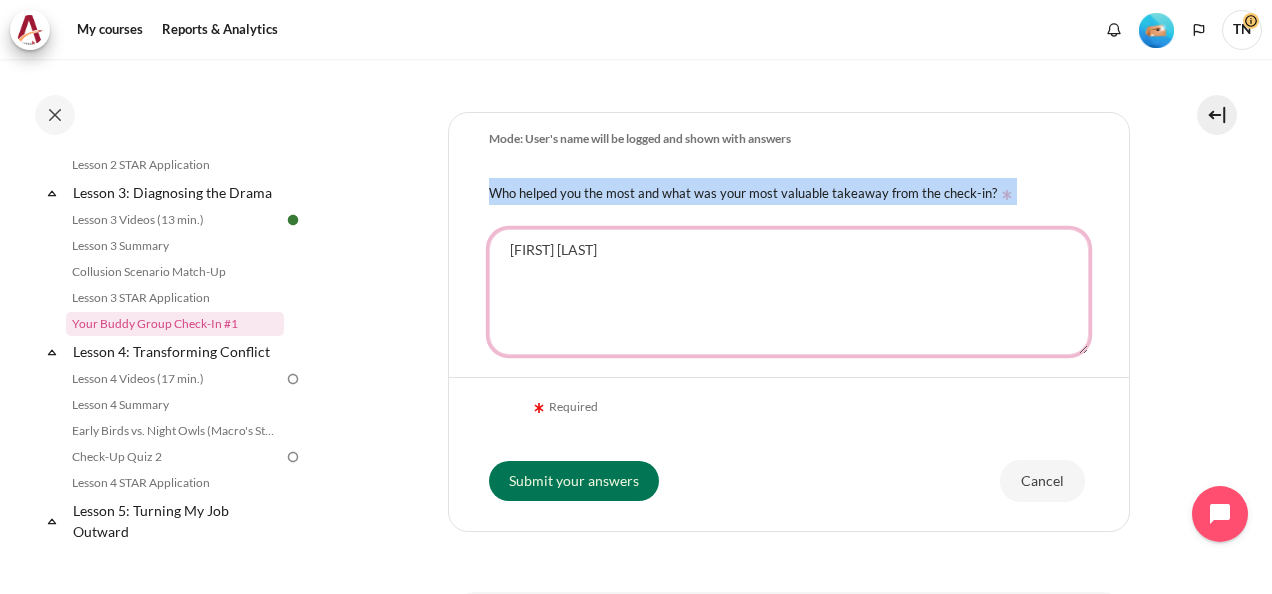 click on "Anh Tú" at bounding box center (789, 292) 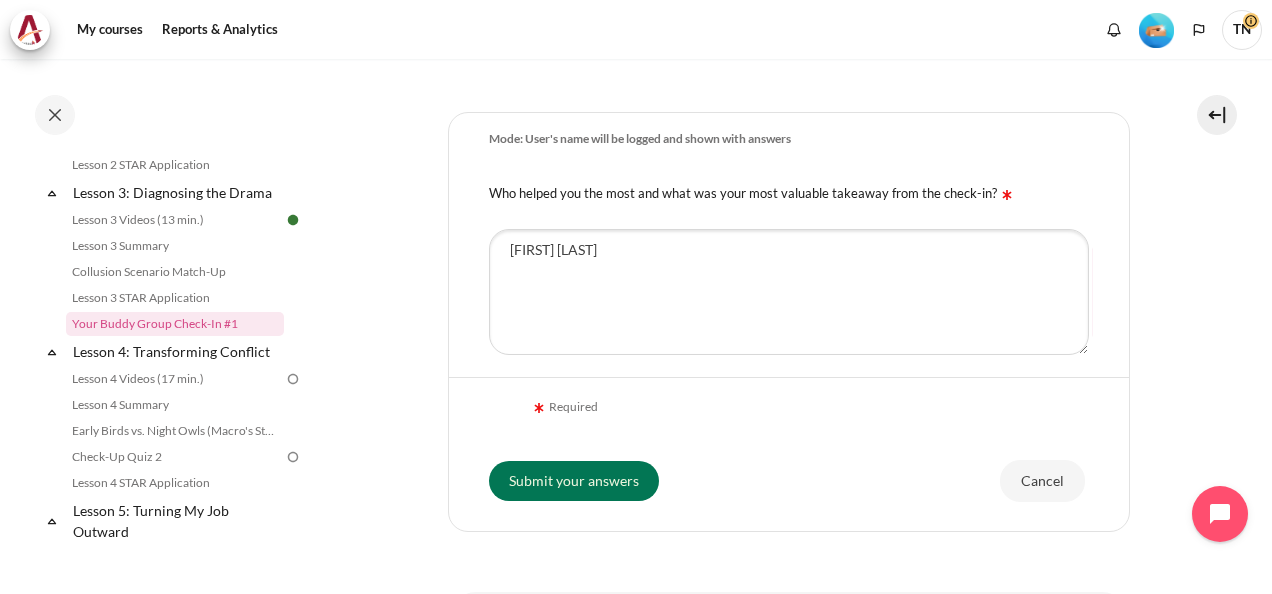 click on "Who helped you the most and what was your most valuable takeaway from the check-in?" at bounding box center [743, 193] 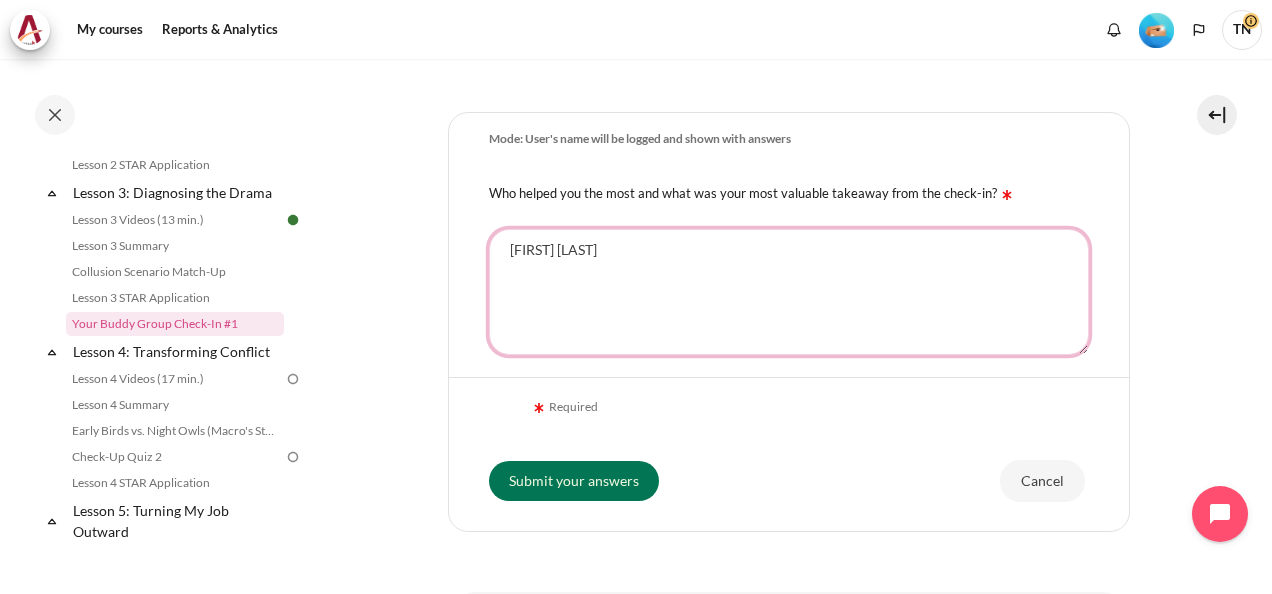 click on "Anh Tú" at bounding box center [789, 292] 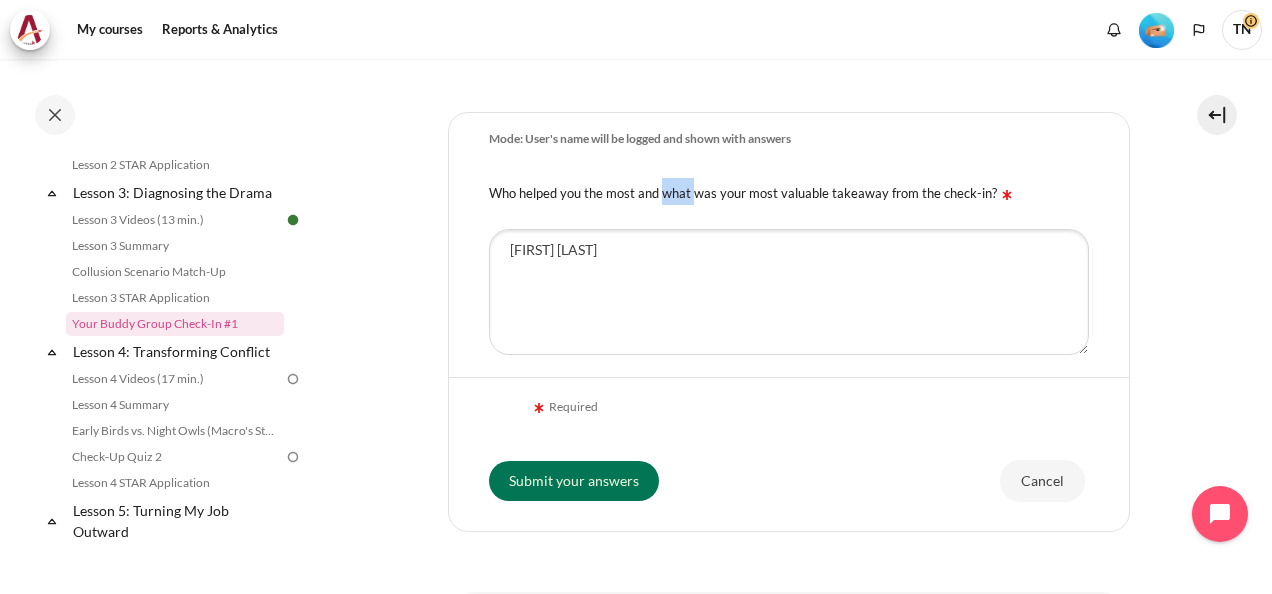 click on "Who helped you the most and what was your most valuable takeaway from the check-in?" at bounding box center [743, 193] 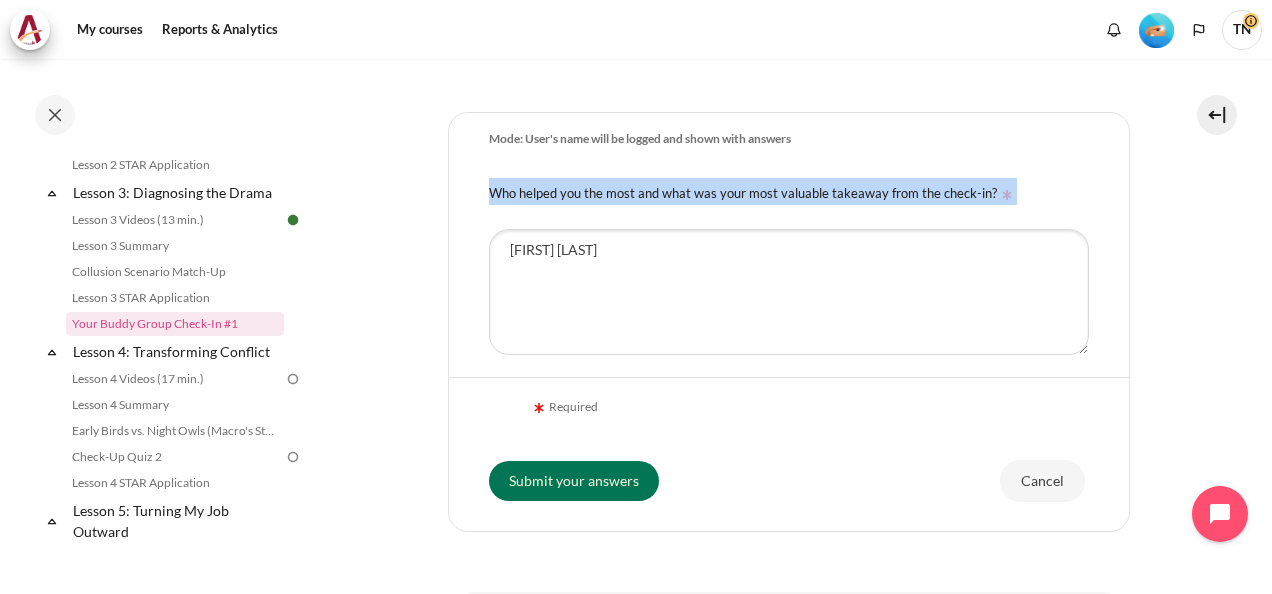 click on "Who helped you the most and what was your most valuable takeaway from the check-in?" at bounding box center (743, 193) 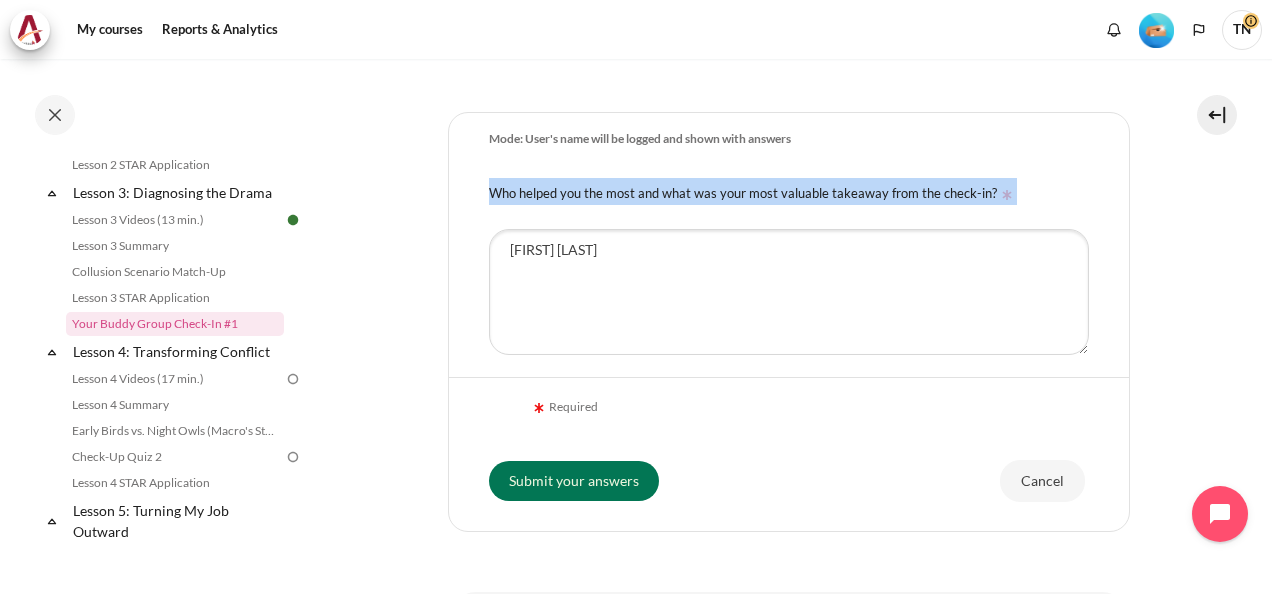 scroll, scrollTop: 400, scrollLeft: 0, axis: vertical 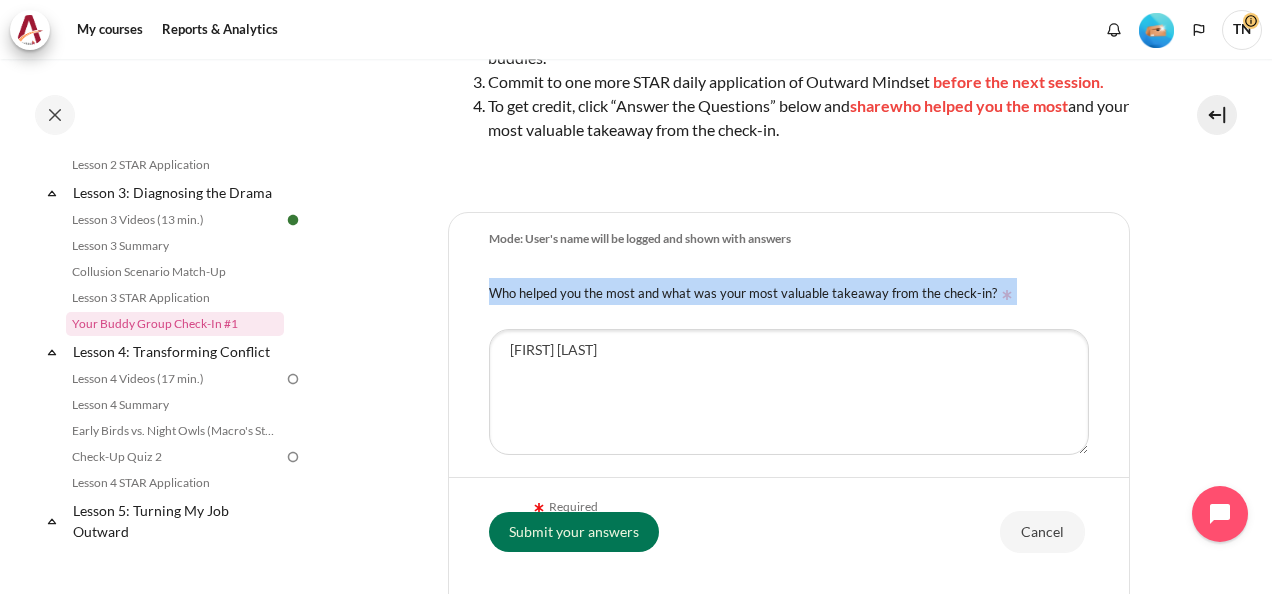 drag, startPoint x: 742, startPoint y: 284, endPoint x: 671, endPoint y: 276, distance: 71.44928 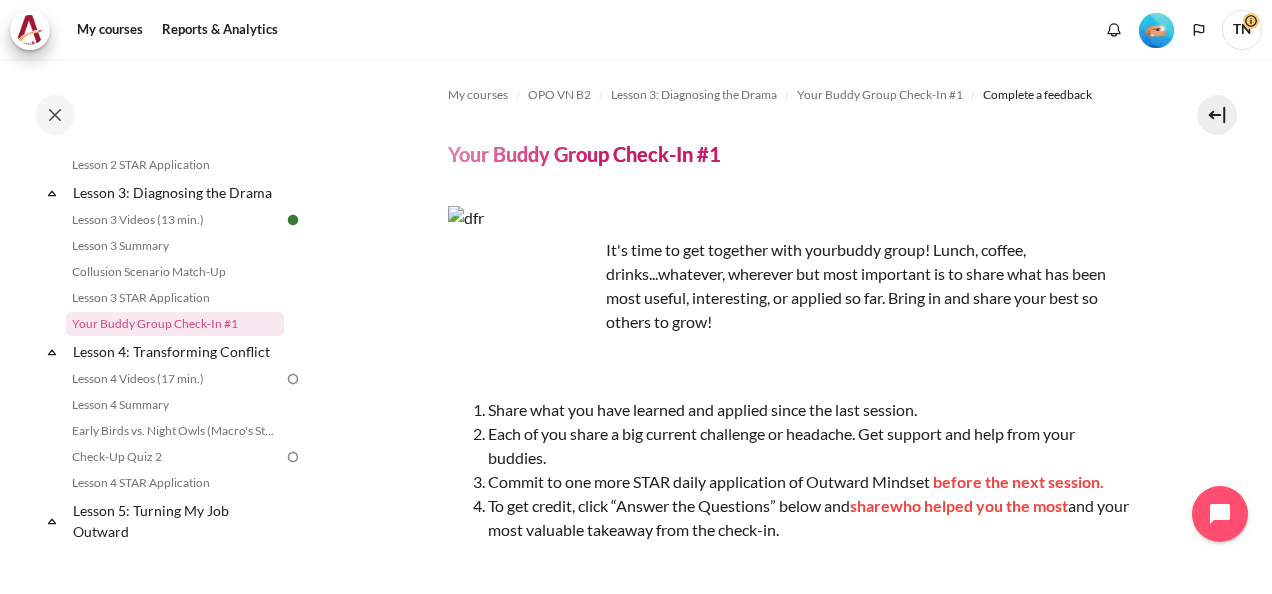 scroll, scrollTop: 0, scrollLeft: 0, axis: both 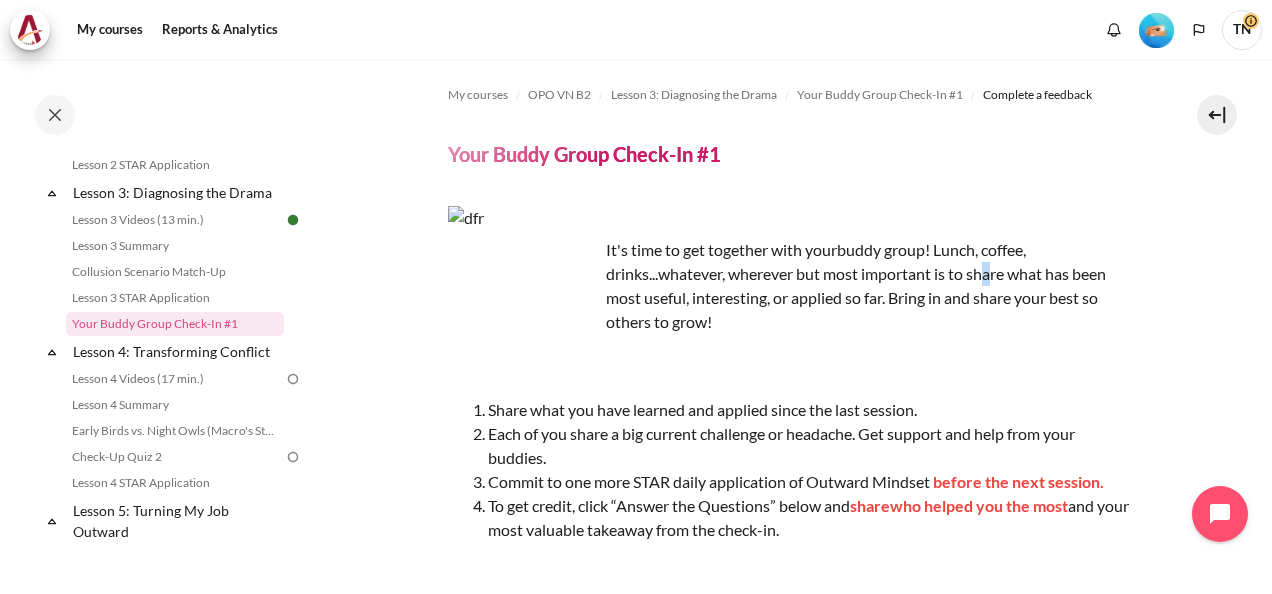 click on "It's time to get together with your  buddy group! Lunch, coffee, drinks...whatever, wherever but most important is to share what has been most useful, interesting, or applied so far. Bring in and share your best so others to grow!" at bounding box center (789, 286) 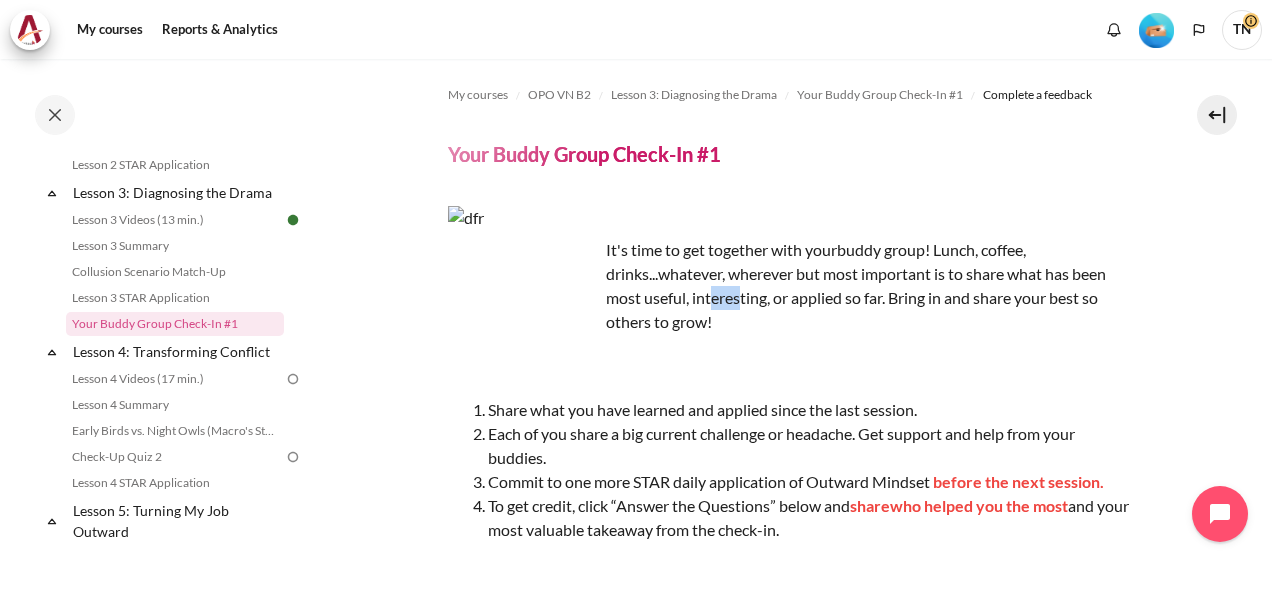 drag, startPoint x: 702, startPoint y: 302, endPoint x: 730, endPoint y: 302, distance: 28 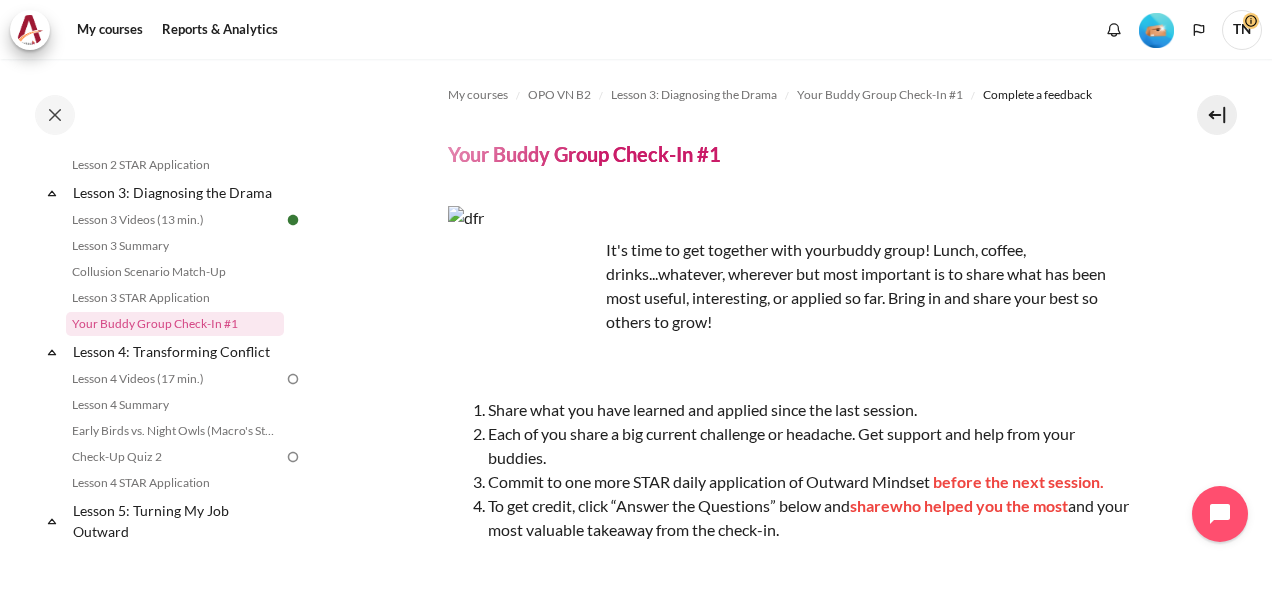 drag, startPoint x: 730, startPoint y: 302, endPoint x: 886, endPoint y: 301, distance: 156.0032 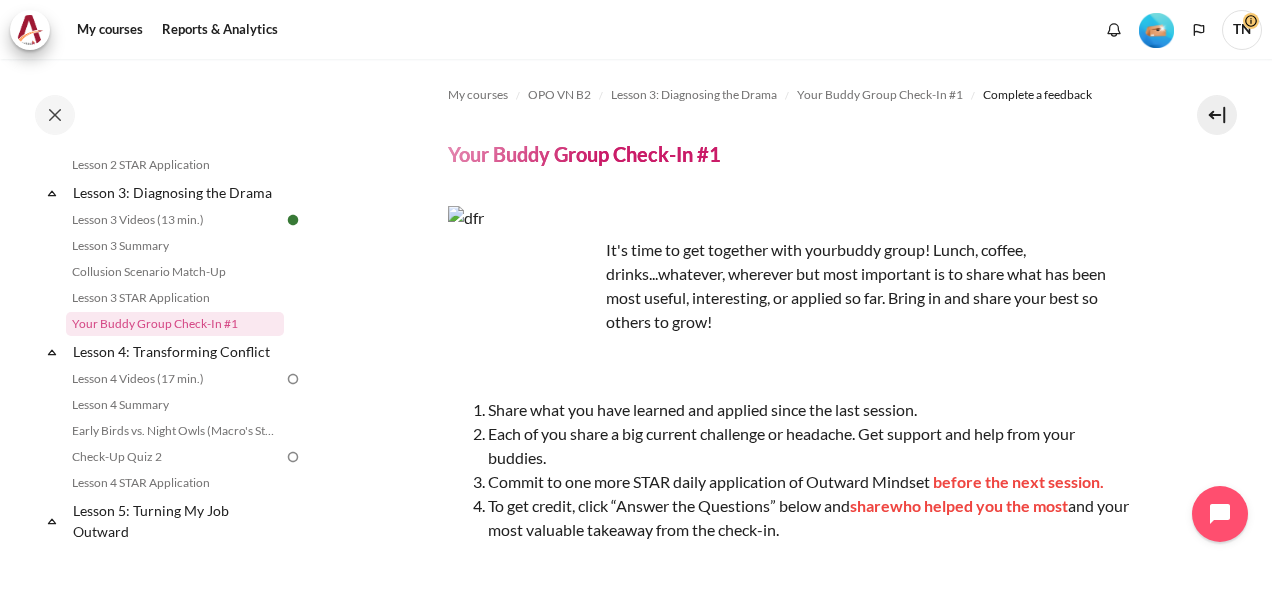 drag, startPoint x: 892, startPoint y: 301, endPoint x: 900, endPoint y: 321, distance: 21.540659 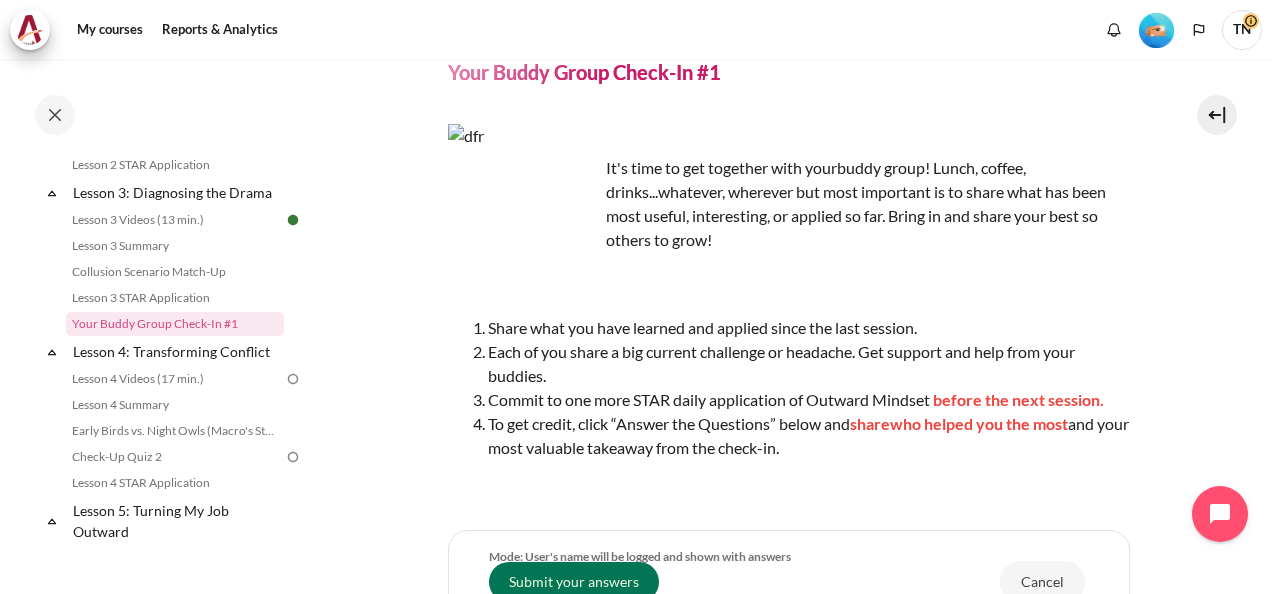 scroll, scrollTop: 200, scrollLeft: 0, axis: vertical 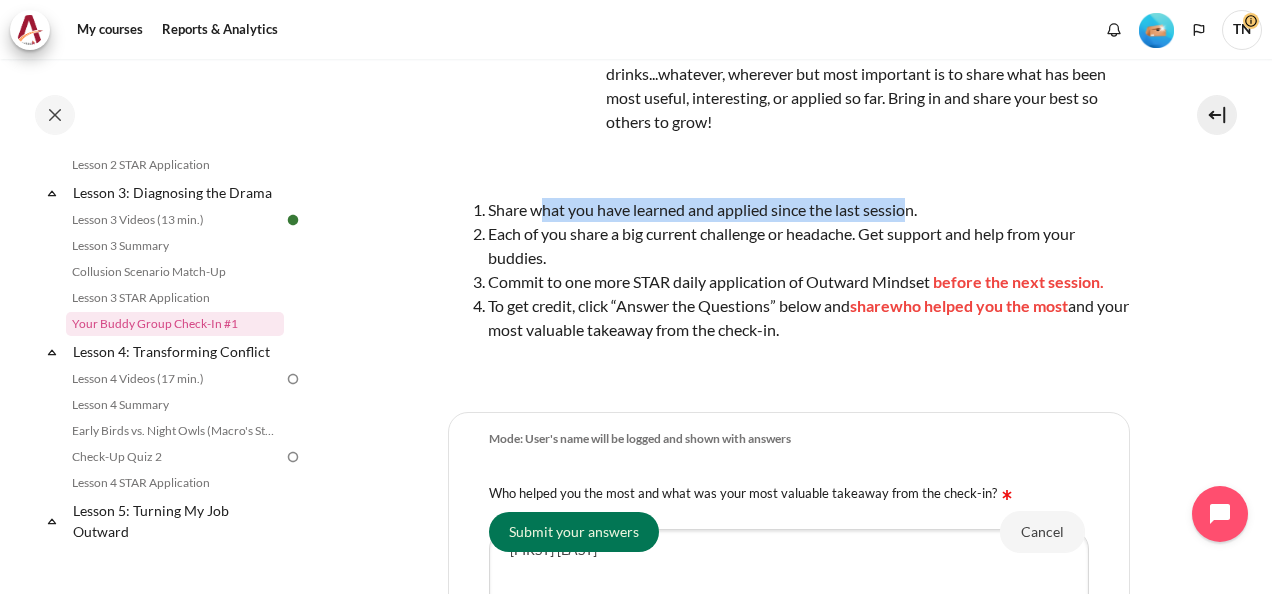 drag, startPoint x: 538, startPoint y: 210, endPoint x: 914, endPoint y: 215, distance: 376.03323 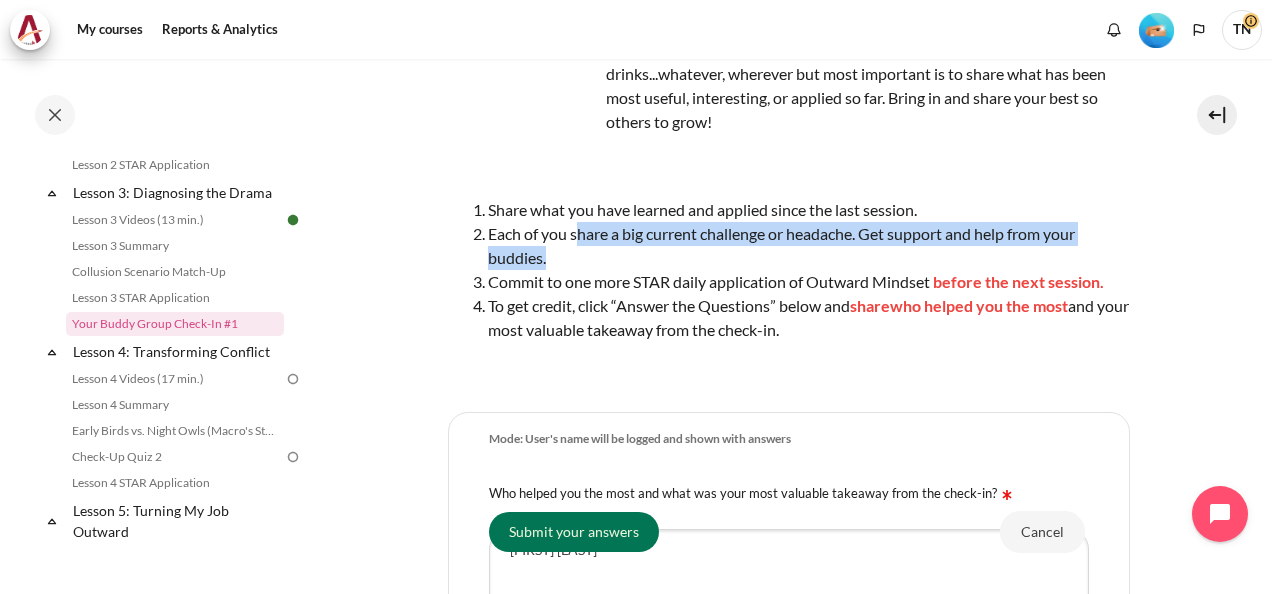 drag, startPoint x: 575, startPoint y: 234, endPoint x: 995, endPoint y: 252, distance: 420.38553 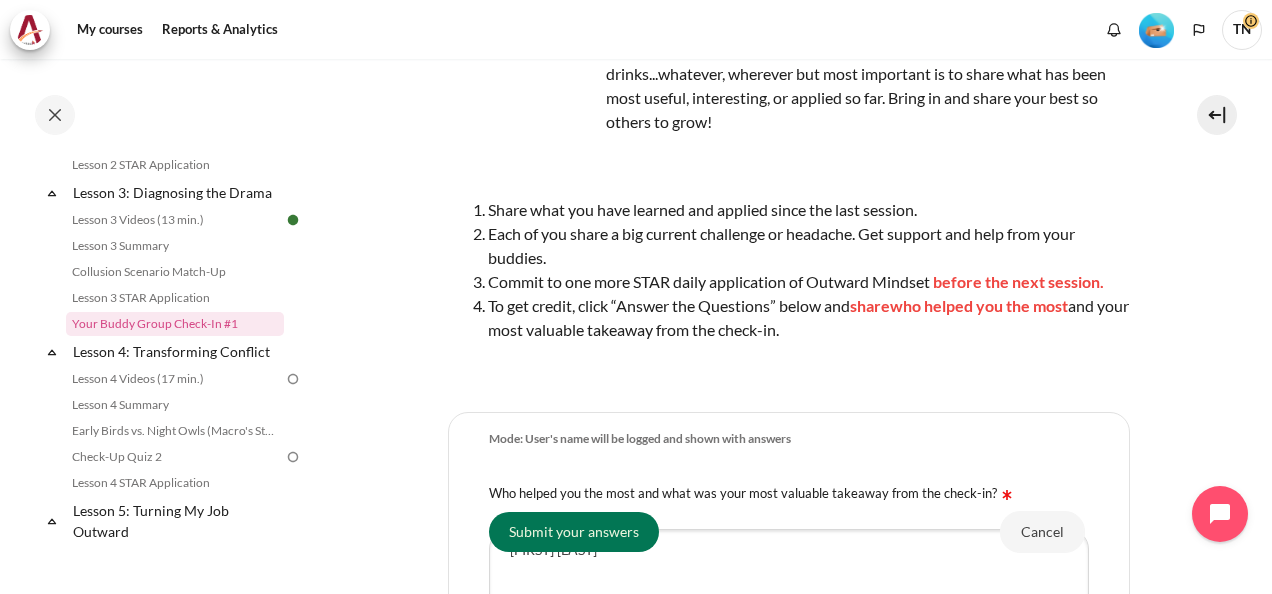 click on "Commit to one more STAR daily application of Outward Mindset   before the next session ." at bounding box center (809, 282) 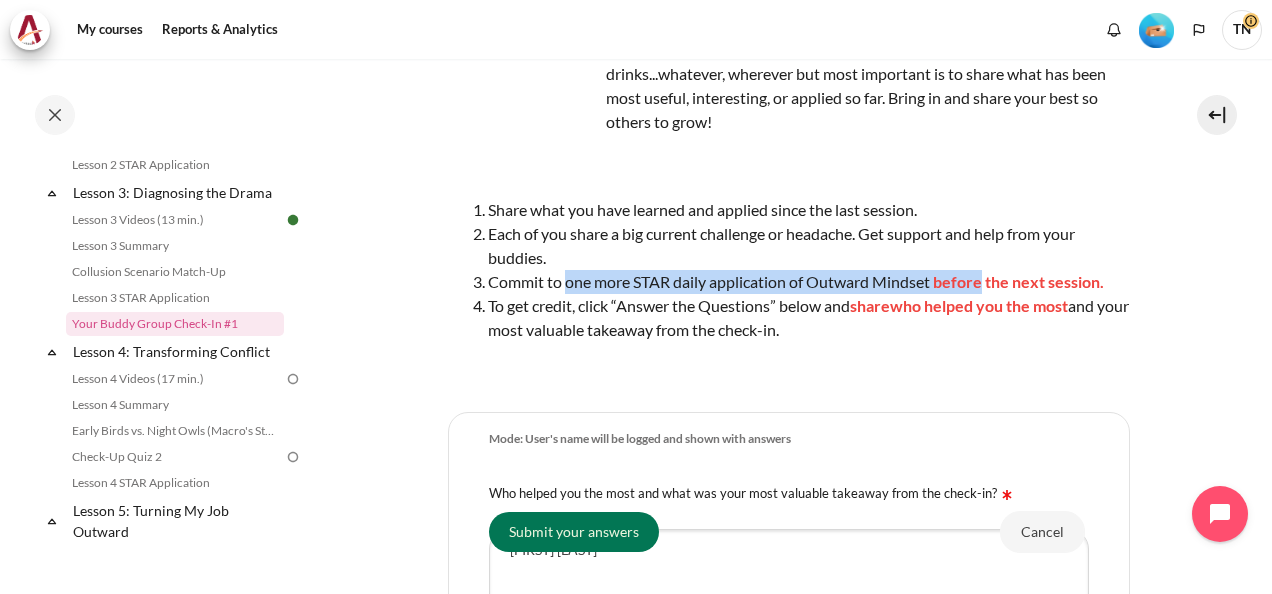 drag, startPoint x: 568, startPoint y: 285, endPoint x: 981, endPoint y: 284, distance: 413.00122 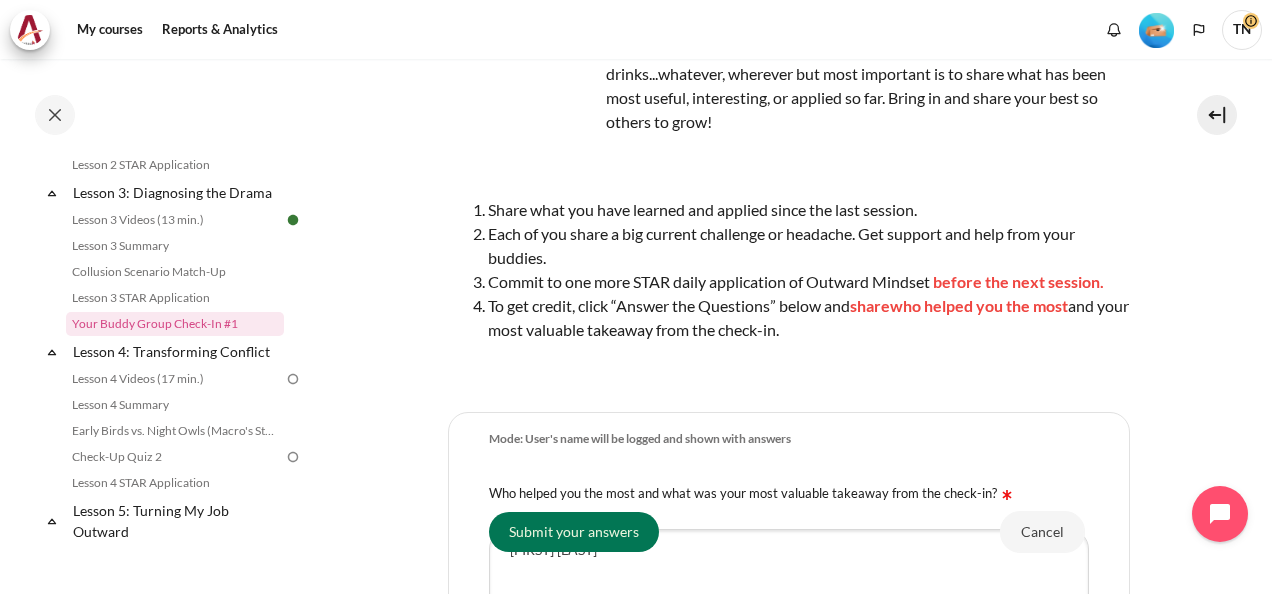 click on "To get credit, click “Answer the Questions” below and  share  who helped you the most  and your most valuable takeaway from the check-in." at bounding box center (809, 318) 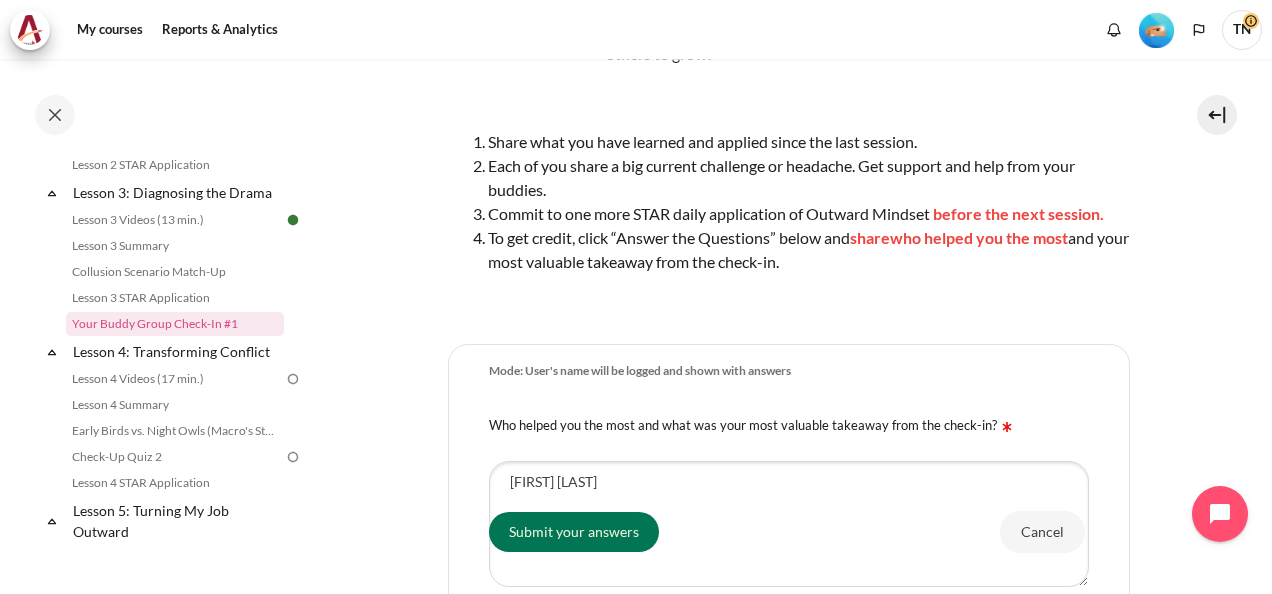 scroll, scrollTop: 300, scrollLeft: 0, axis: vertical 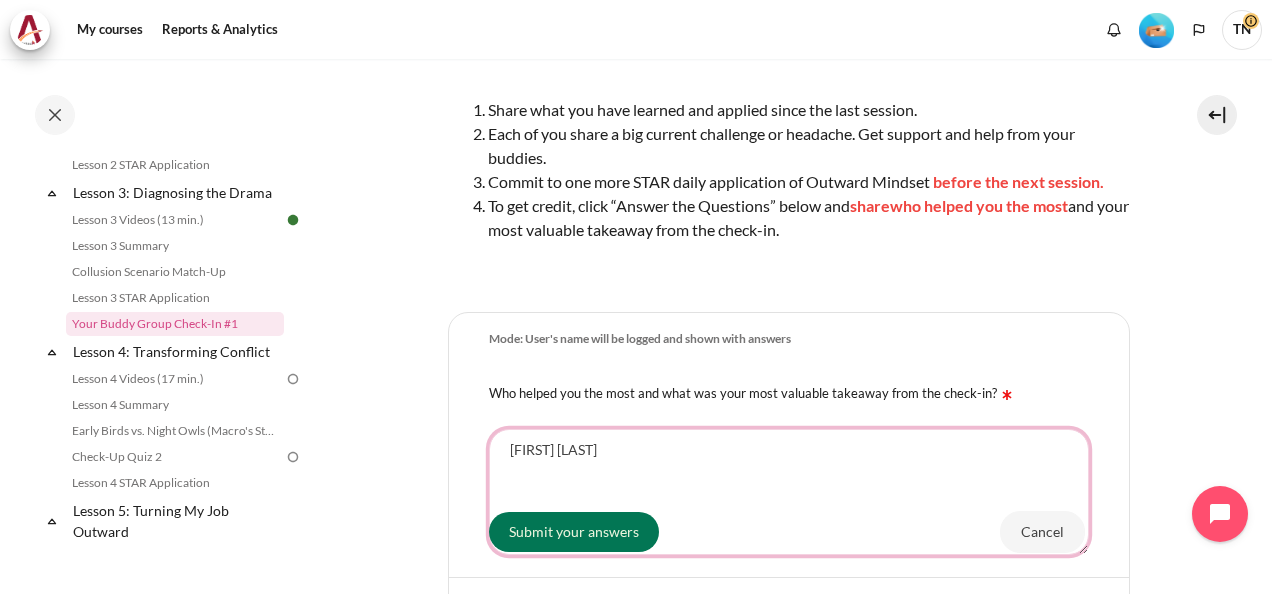 click on "Anh Tú" at bounding box center (789, 492) 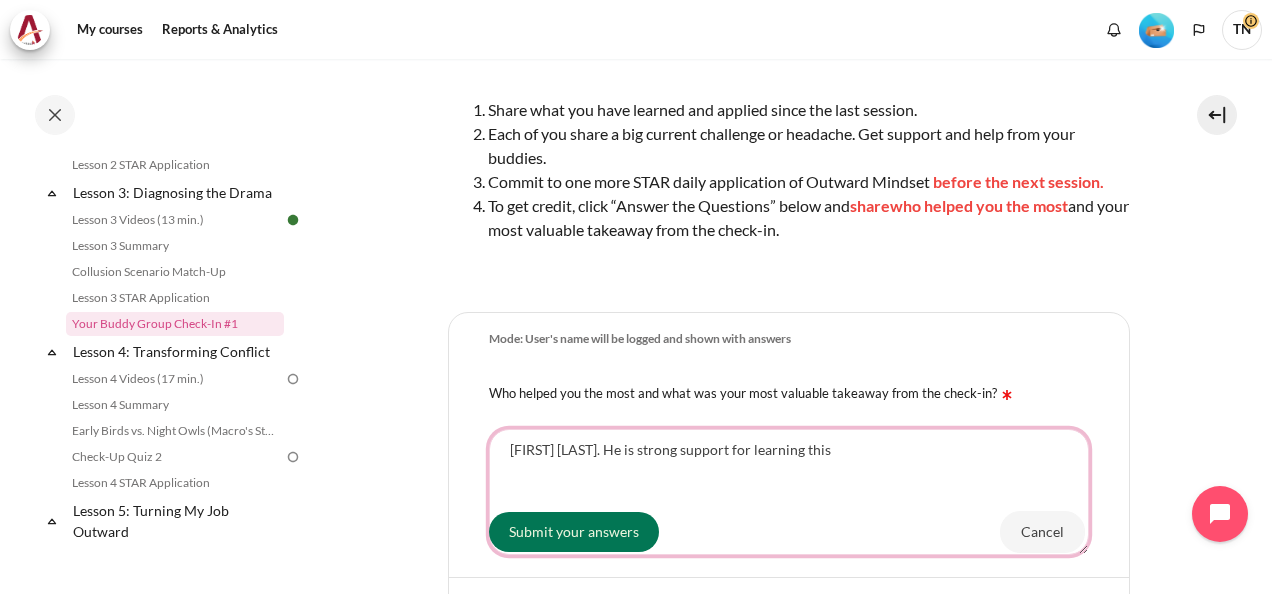 click on "Anh Tú" at bounding box center [789, 492] 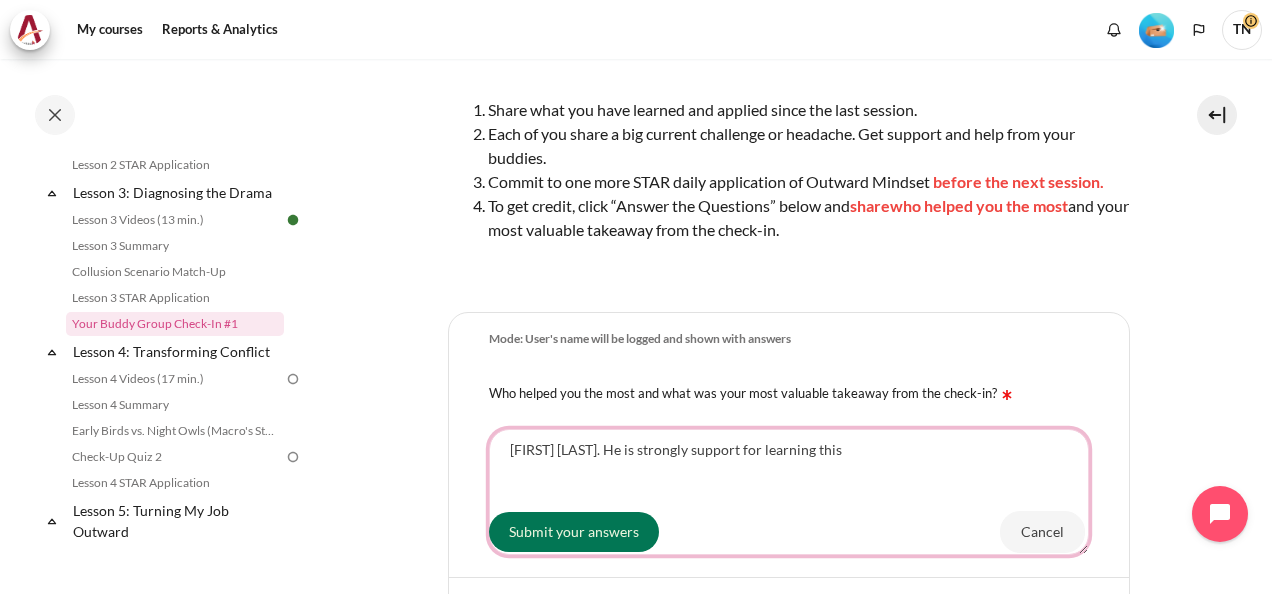 click on "Anh Tú" at bounding box center (789, 492) 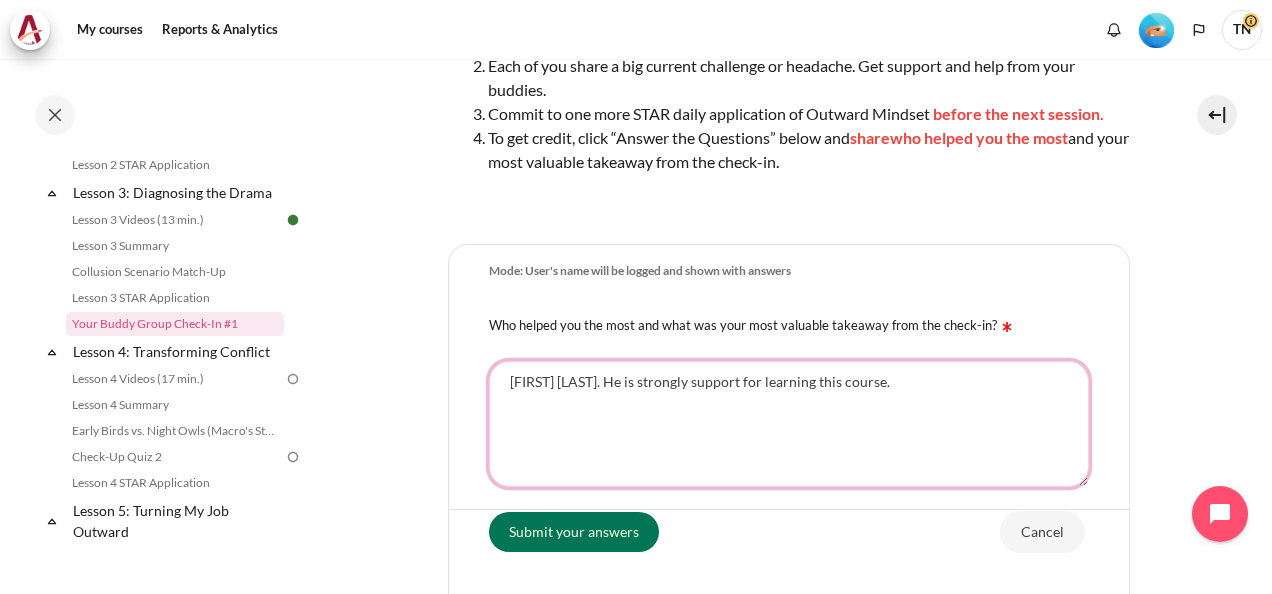 scroll, scrollTop: 400, scrollLeft: 0, axis: vertical 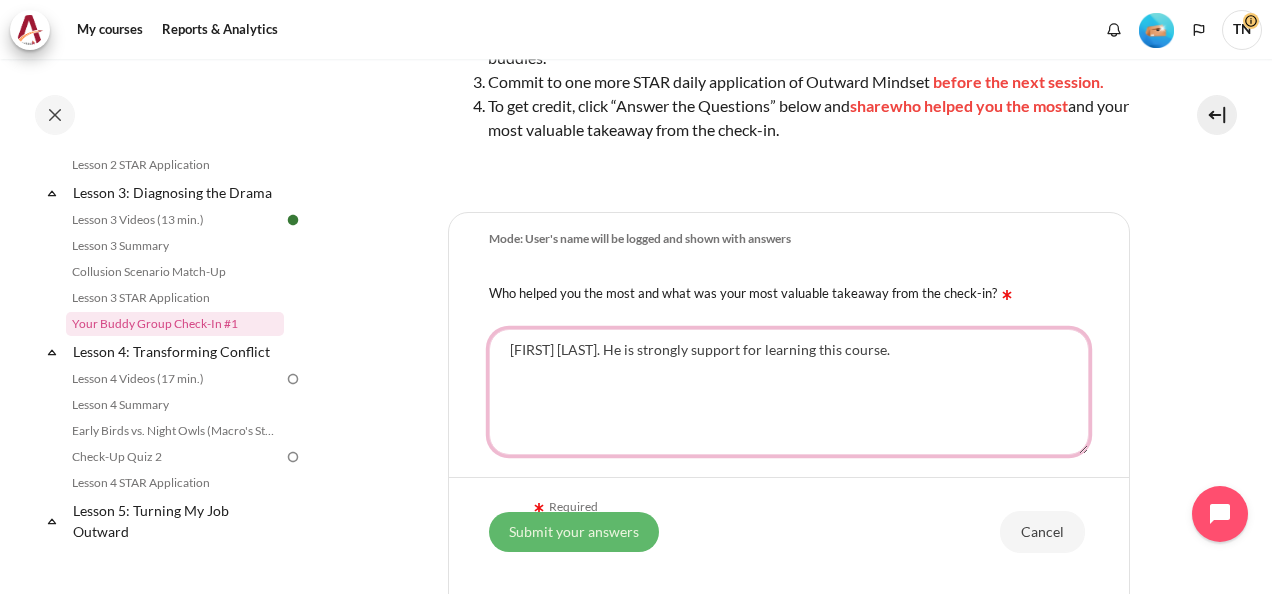 type on "Anh Tú. He is strongly support for learning this course." 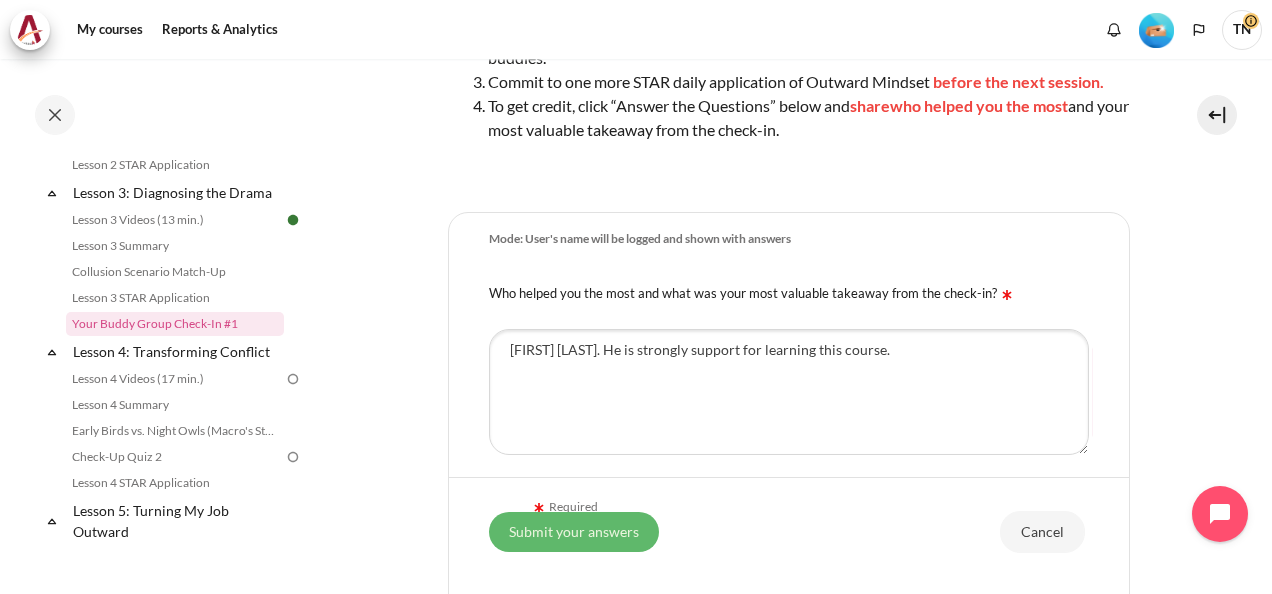 click on "Submit your answers" at bounding box center [574, 531] 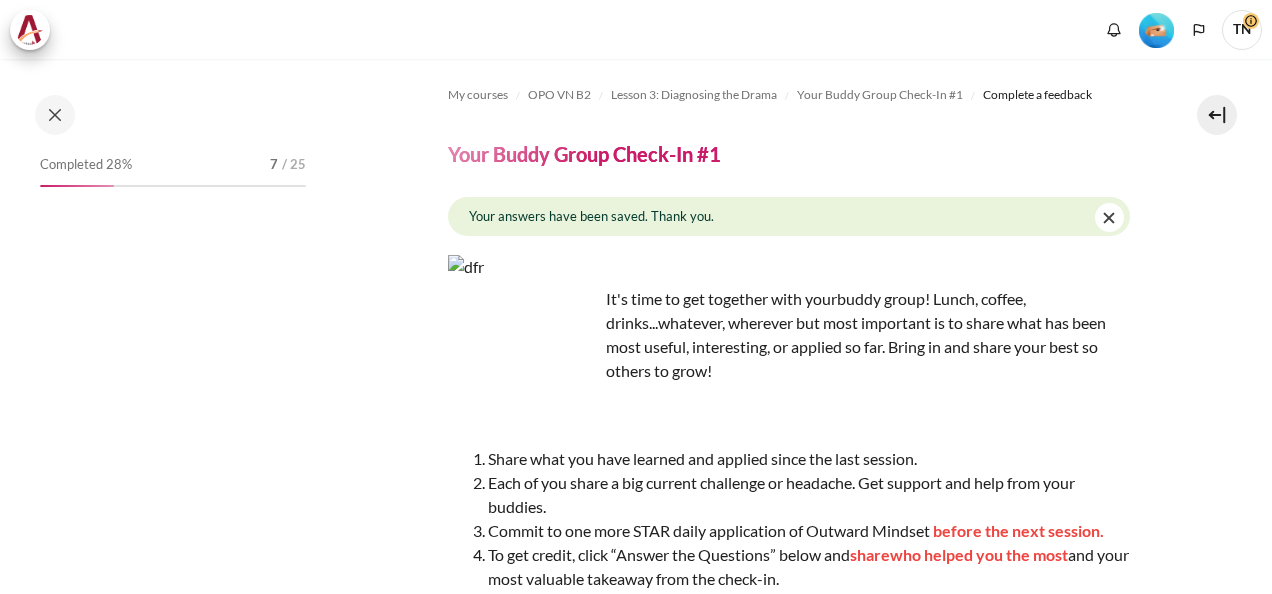scroll, scrollTop: 0, scrollLeft: 0, axis: both 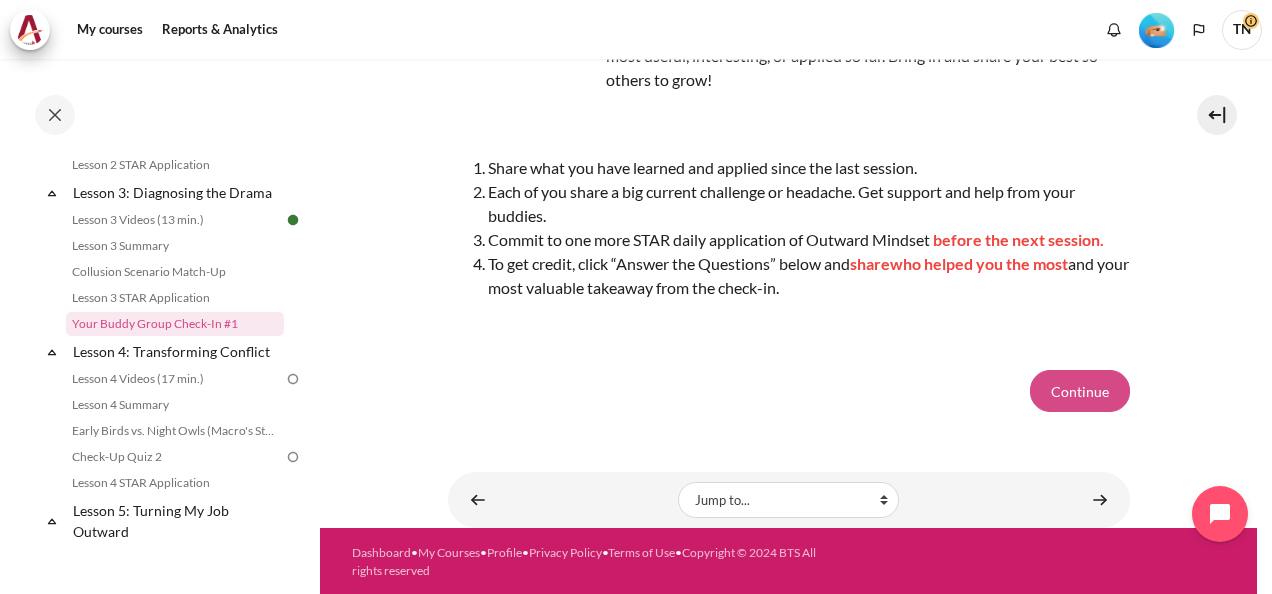 click on "Continue" at bounding box center [1080, 391] 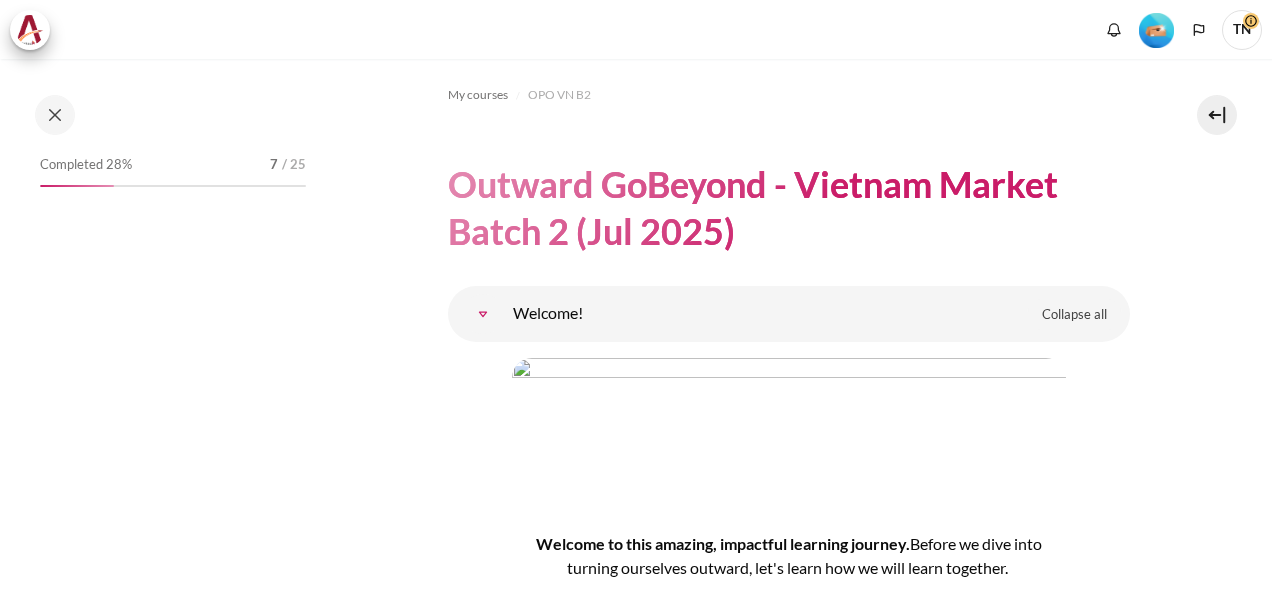 scroll, scrollTop: 0, scrollLeft: 0, axis: both 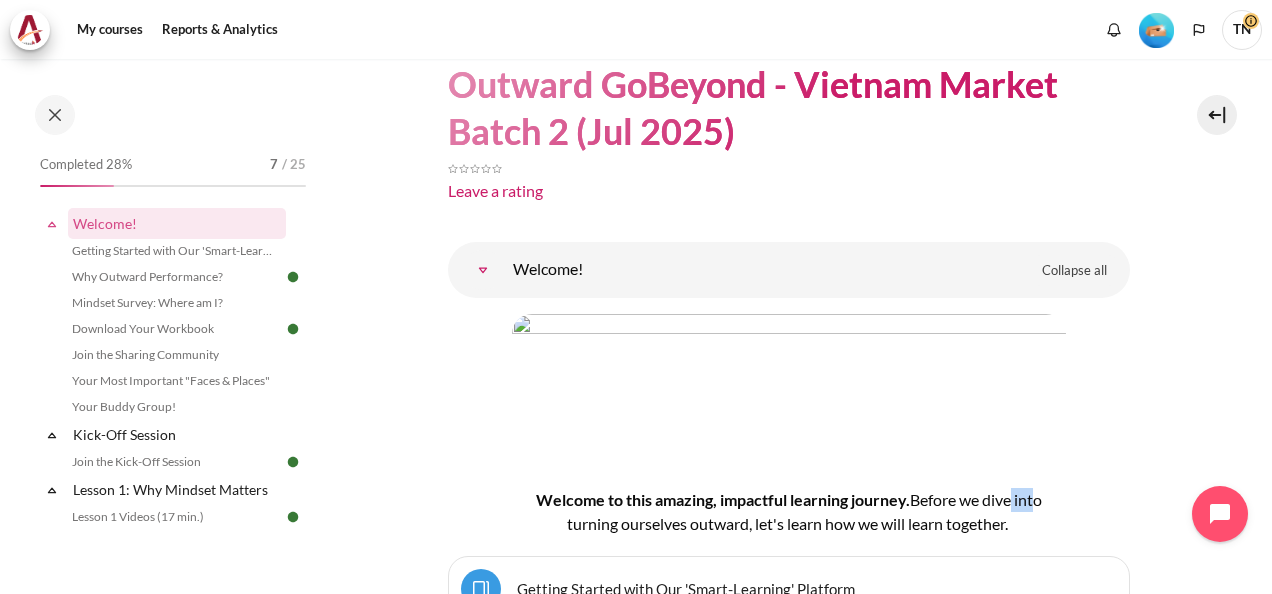 drag, startPoint x: 1006, startPoint y: 496, endPoint x: 1030, endPoint y: 500, distance: 24.33105 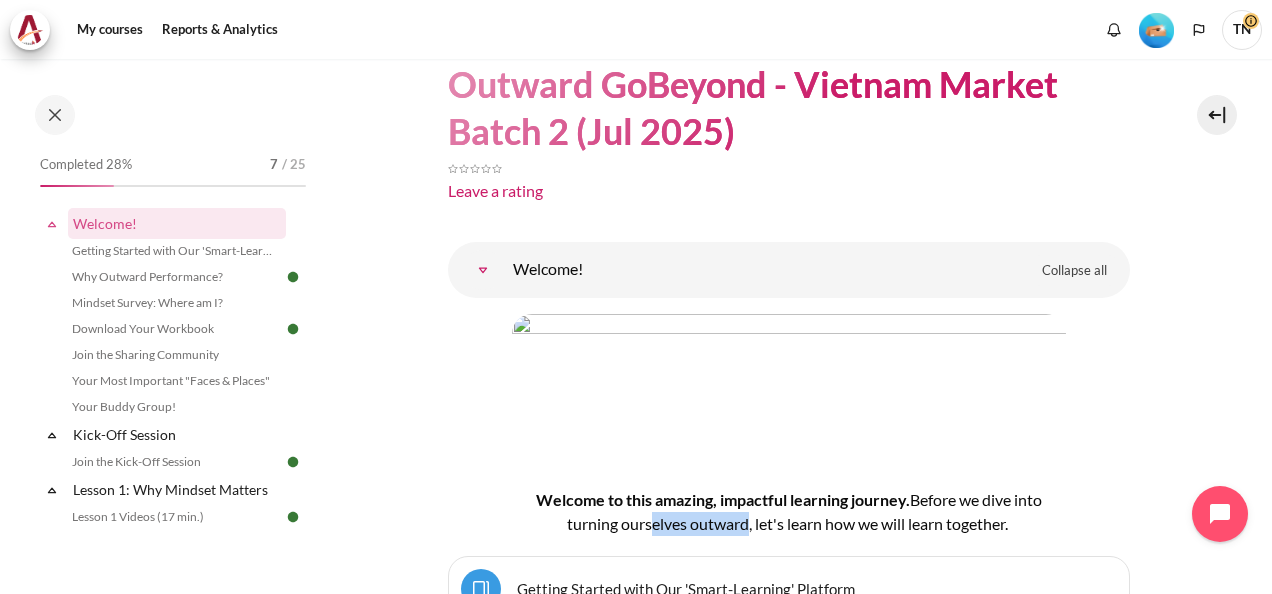 drag, startPoint x: 640, startPoint y: 529, endPoint x: 738, endPoint y: 525, distance: 98.0816 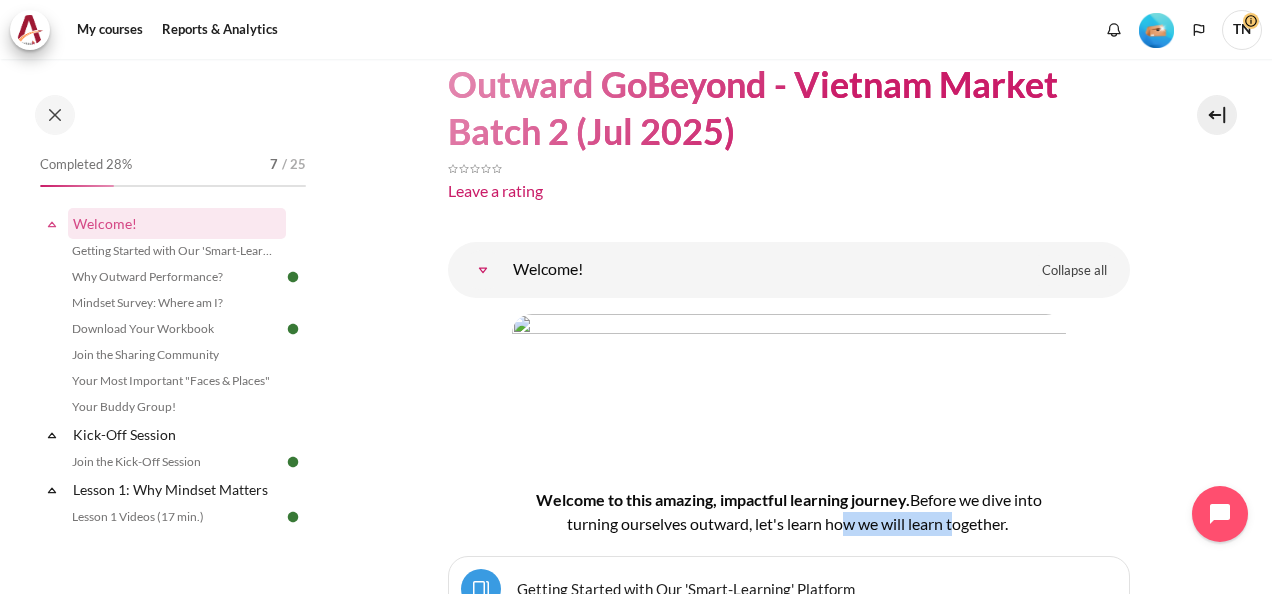 drag, startPoint x: 738, startPoint y: 525, endPoint x: 948, endPoint y: 526, distance: 210.00238 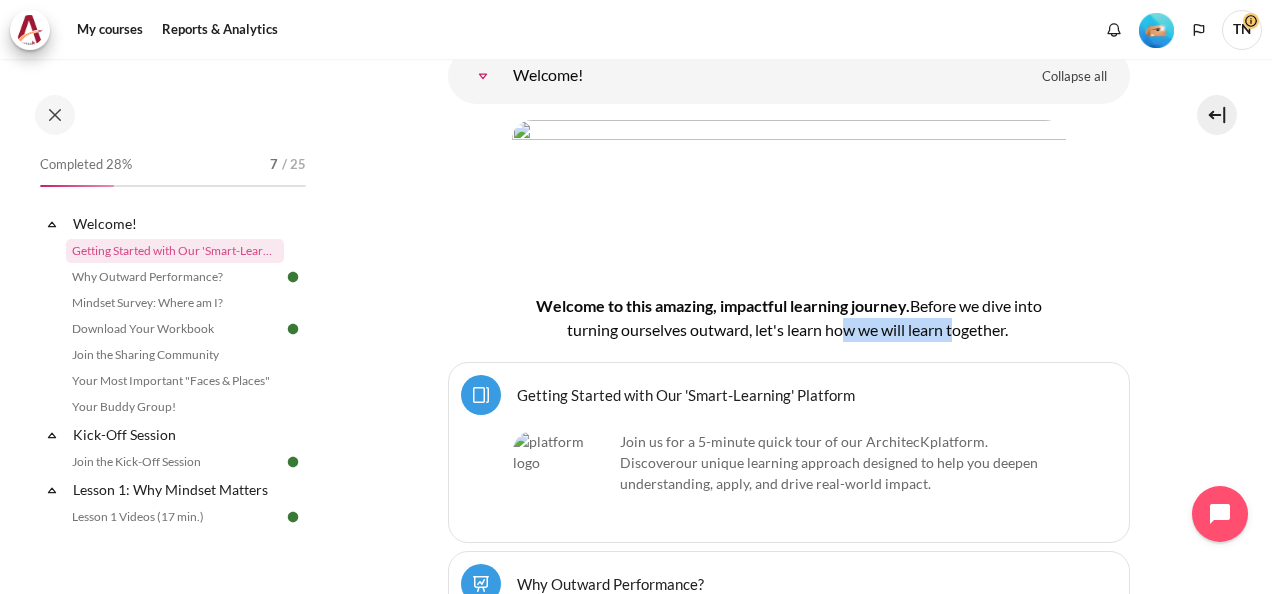 scroll, scrollTop: 300, scrollLeft: 0, axis: vertical 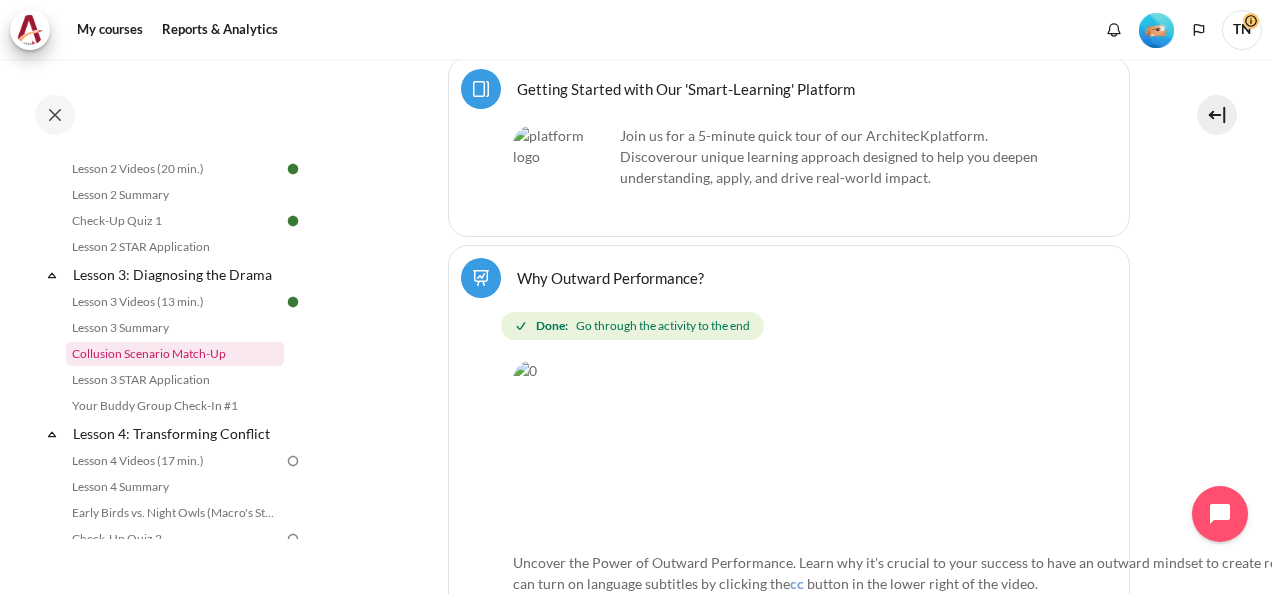 click on "Collusion Scenario Match-Up" at bounding box center (175, 354) 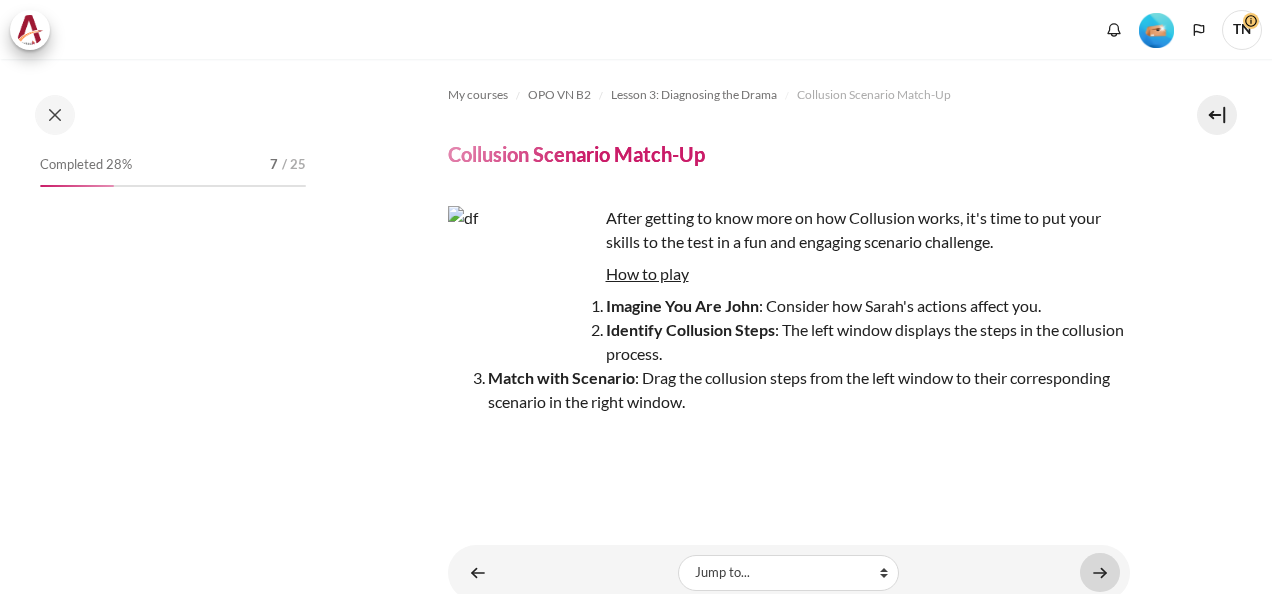 scroll, scrollTop: 0, scrollLeft: 0, axis: both 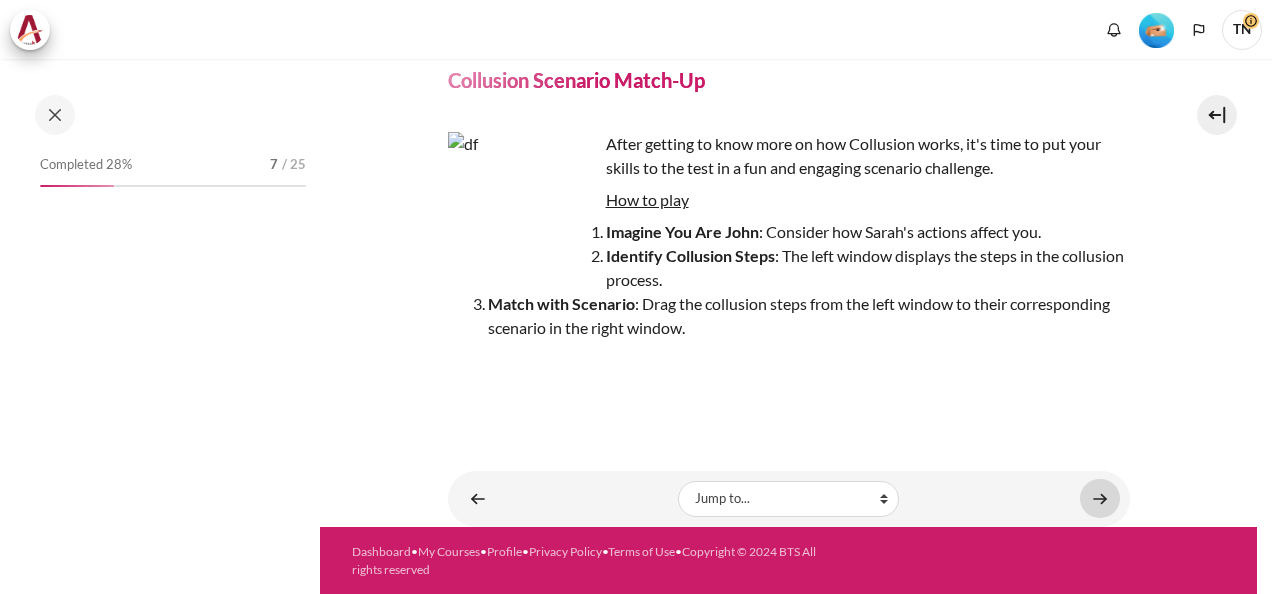 click at bounding box center [1100, 498] 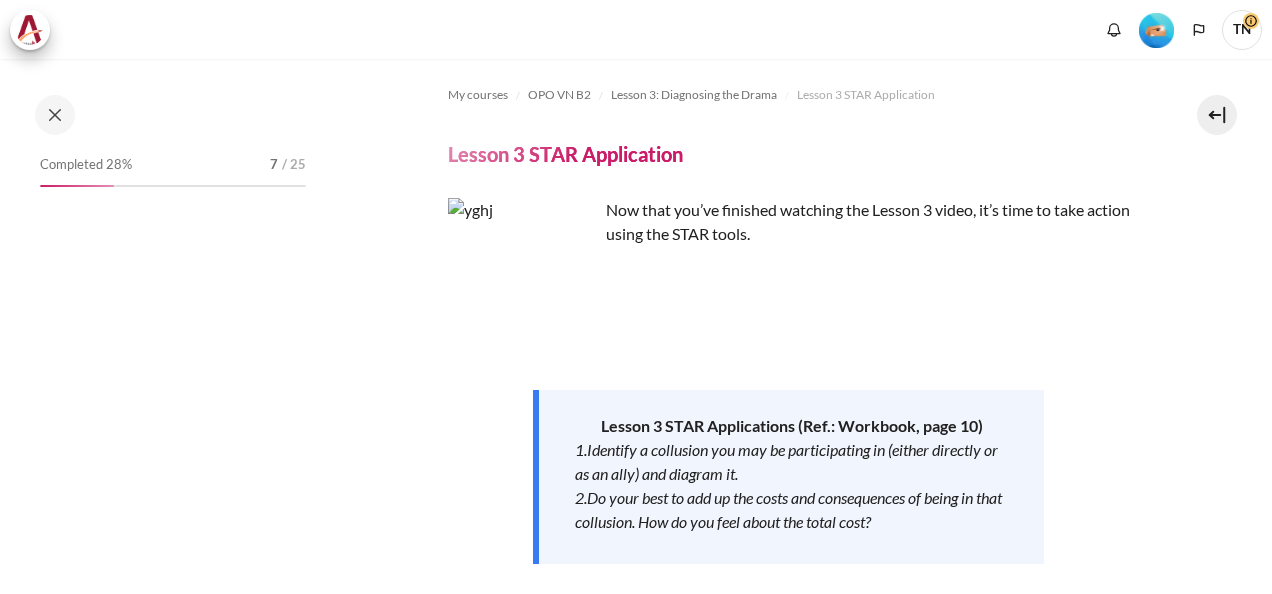 scroll, scrollTop: 0, scrollLeft: 0, axis: both 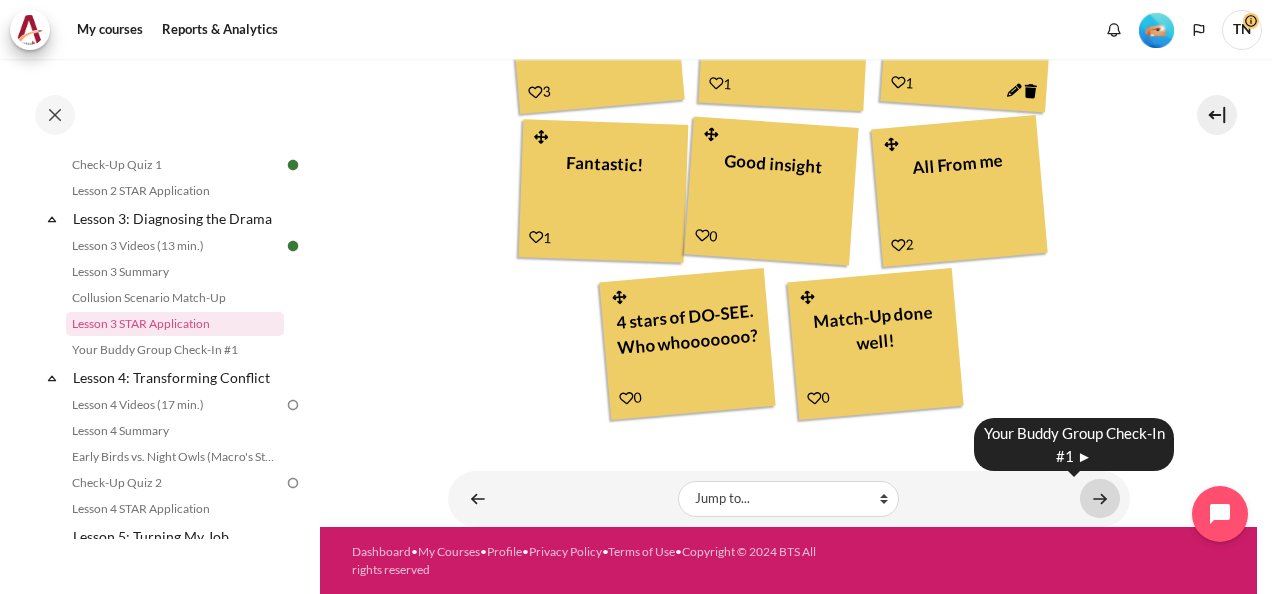 click at bounding box center (1100, 498) 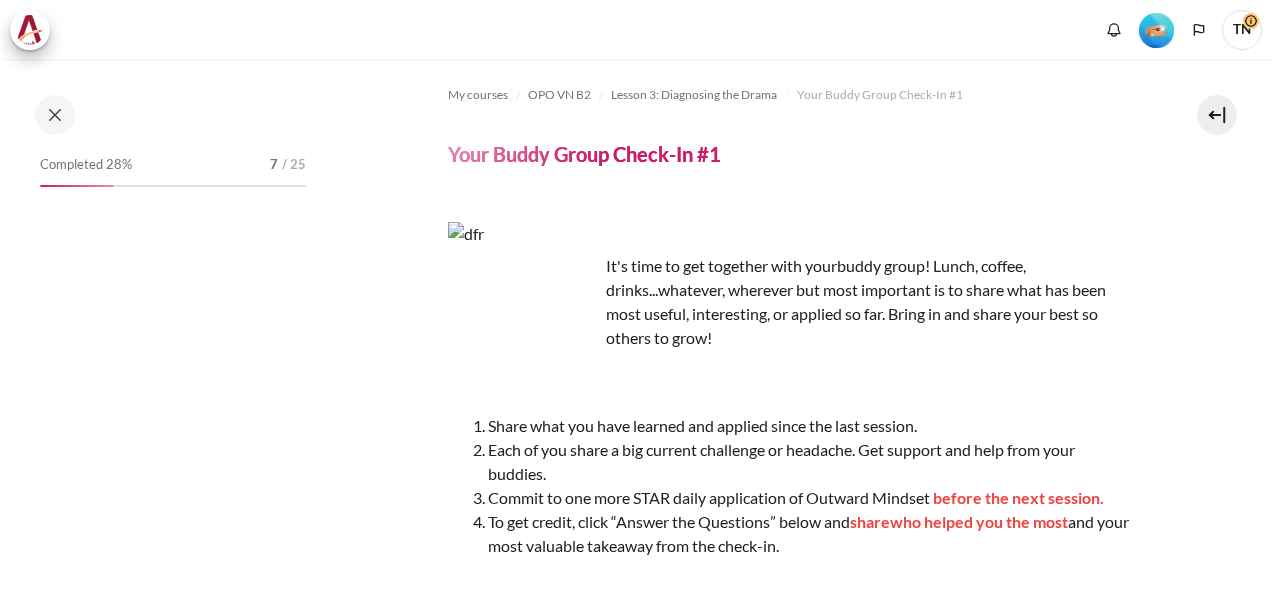 scroll, scrollTop: 0, scrollLeft: 0, axis: both 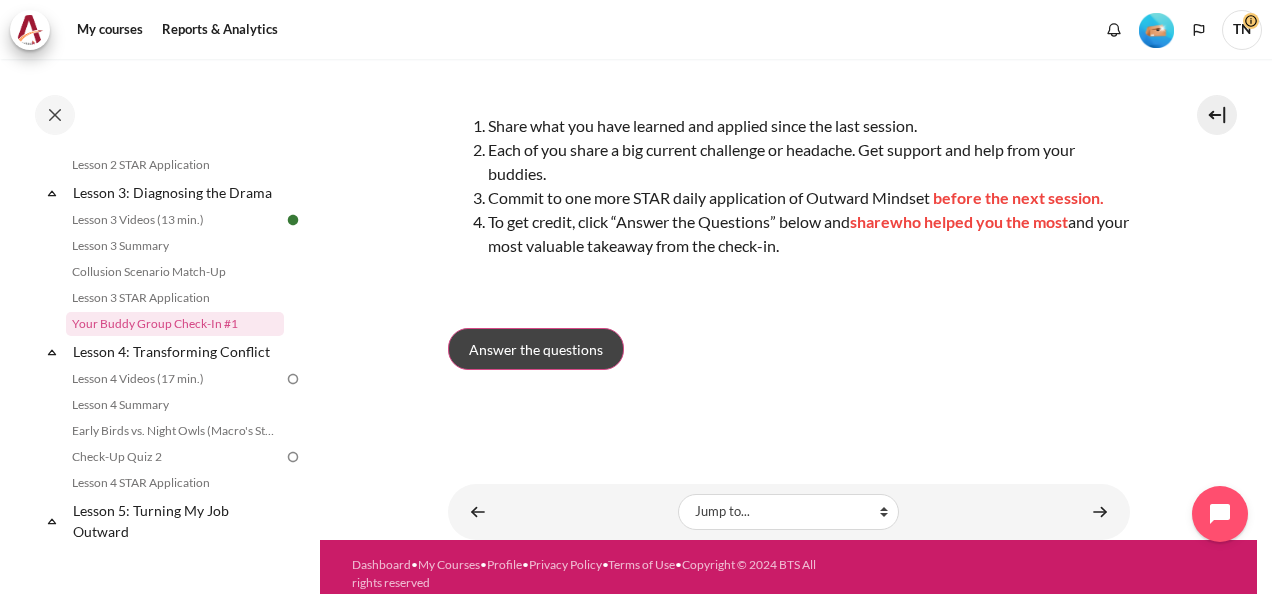 click on "Answer the questions" at bounding box center [536, 349] 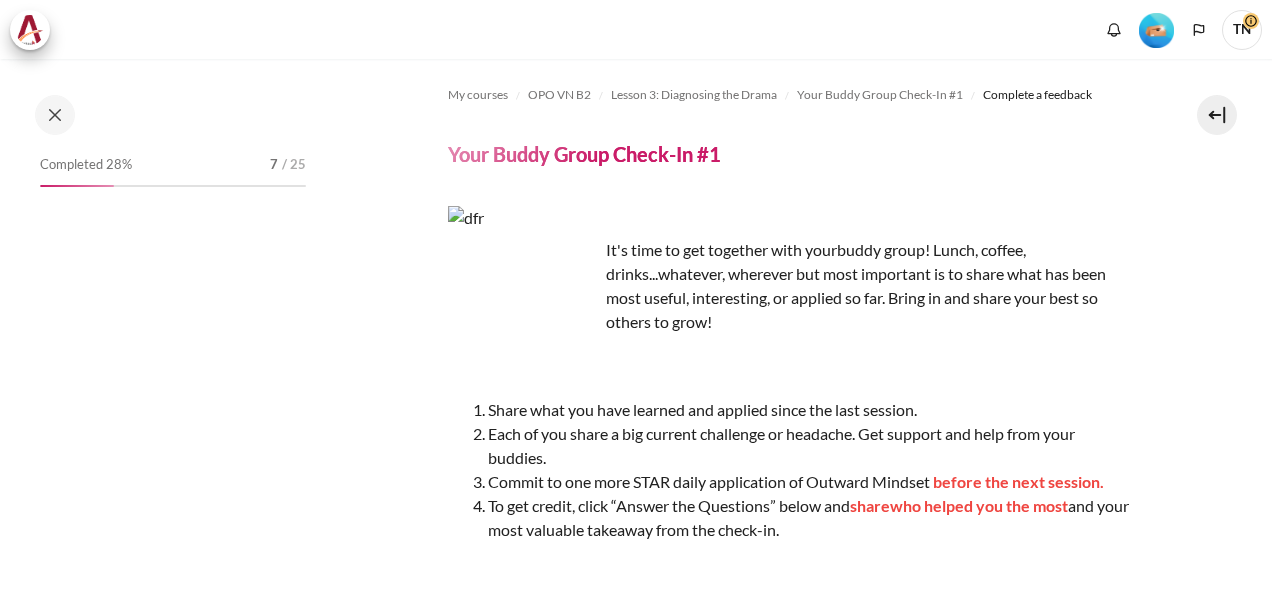scroll, scrollTop: 0, scrollLeft: 0, axis: both 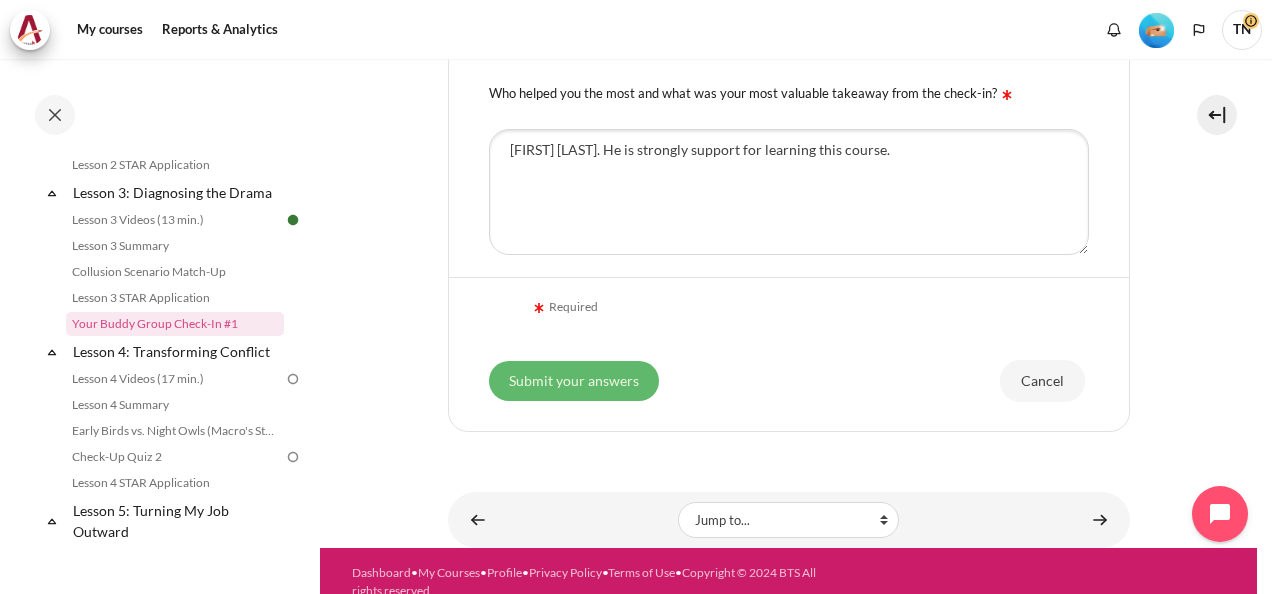 click on "Submit your answers" at bounding box center [574, 381] 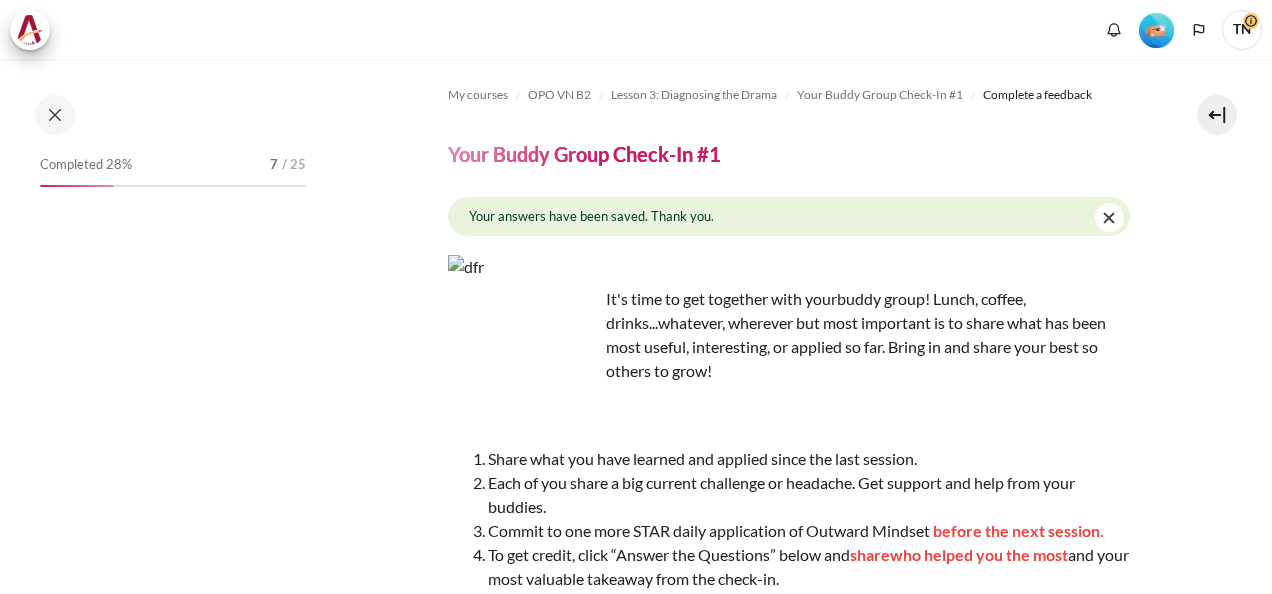 scroll, scrollTop: 0, scrollLeft: 0, axis: both 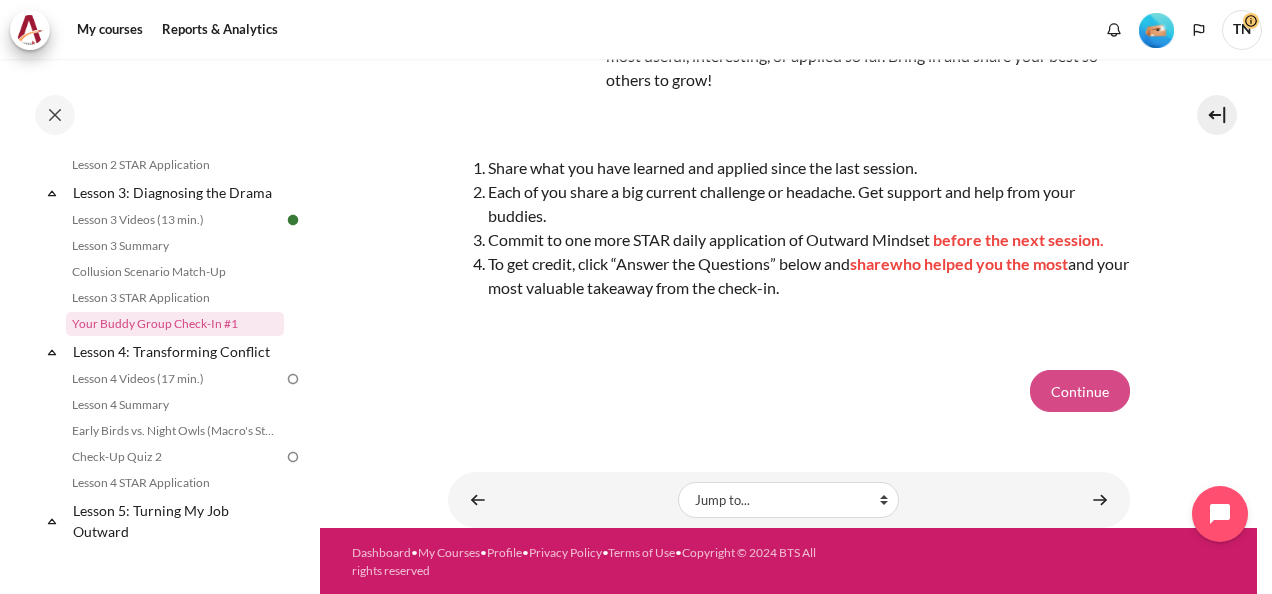 click on "Continue" at bounding box center (1080, 391) 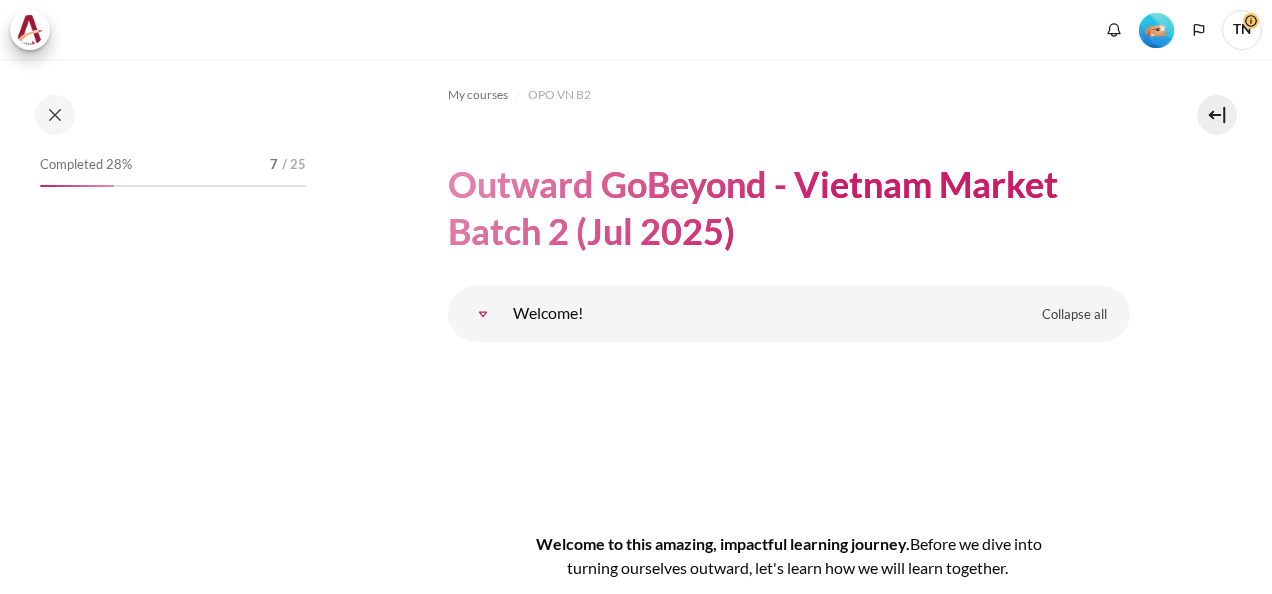 scroll, scrollTop: 0, scrollLeft: 0, axis: both 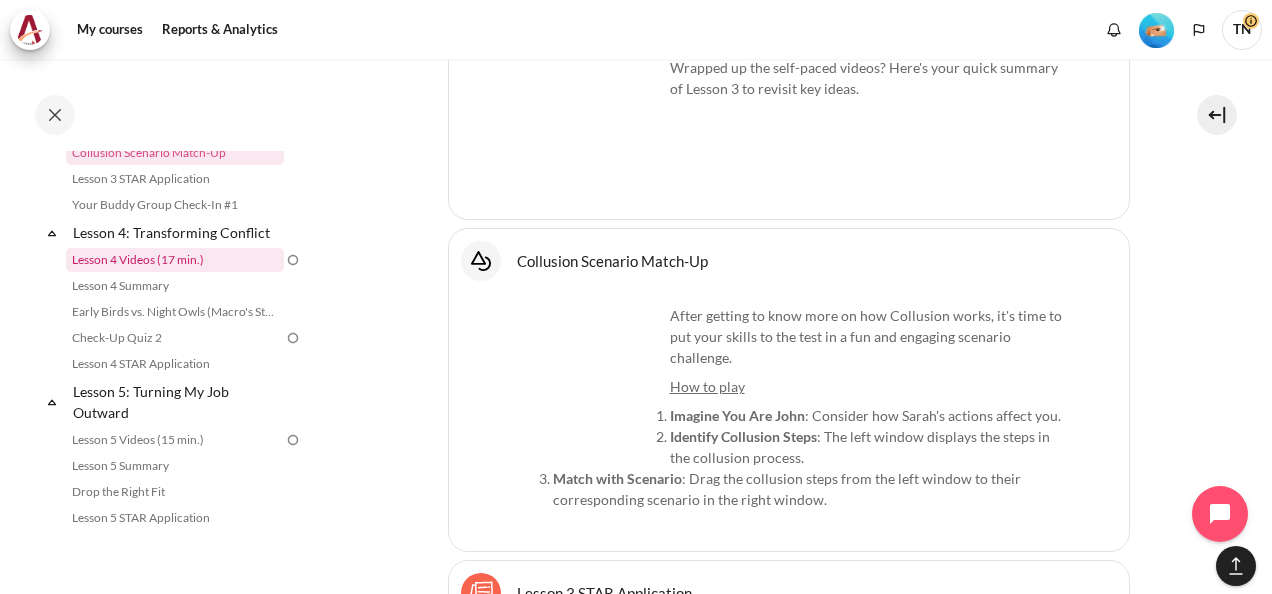 click on "Lesson 4 Videos (17 min.)" at bounding box center [175, 260] 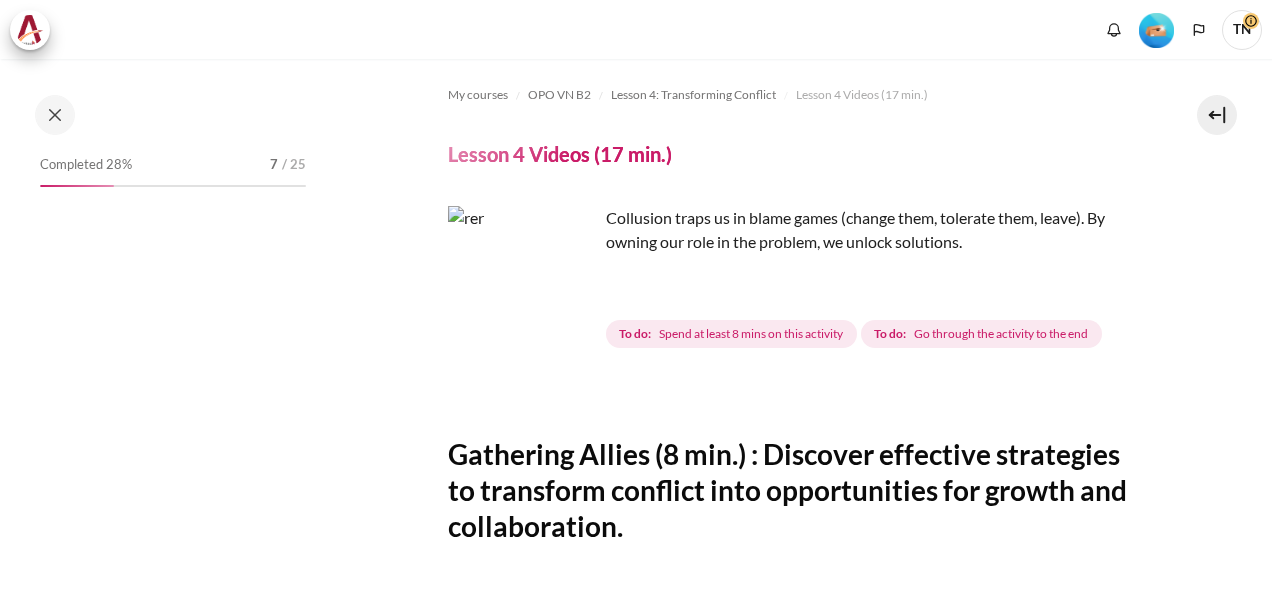 scroll, scrollTop: 0, scrollLeft: 0, axis: both 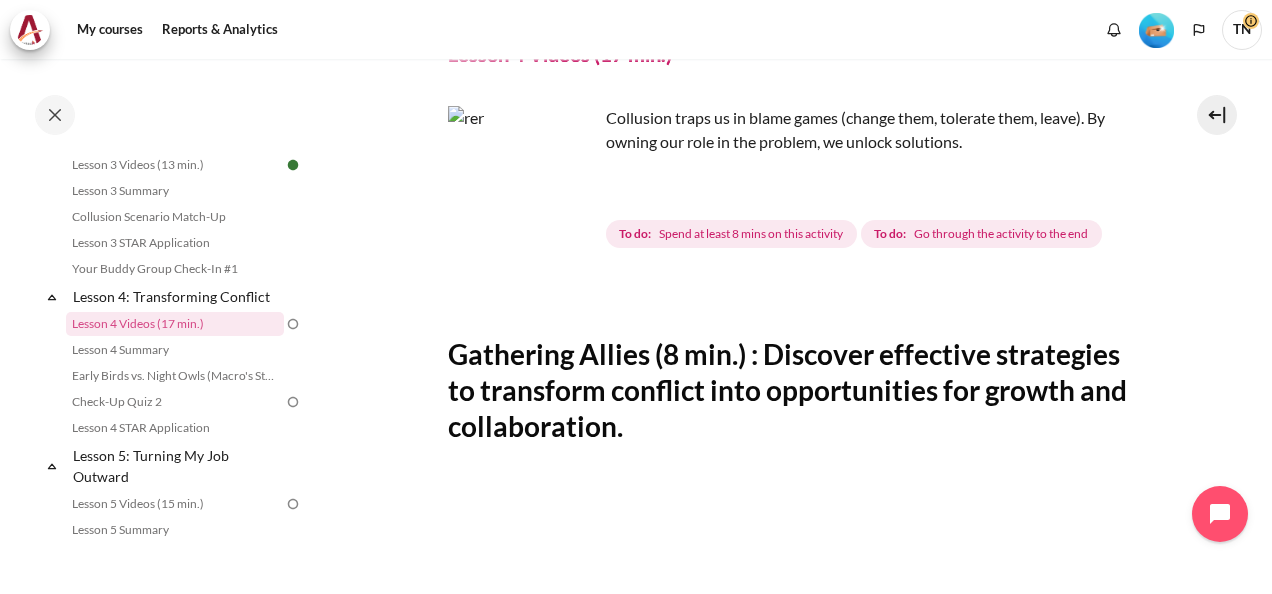 click at bounding box center (523, 181) 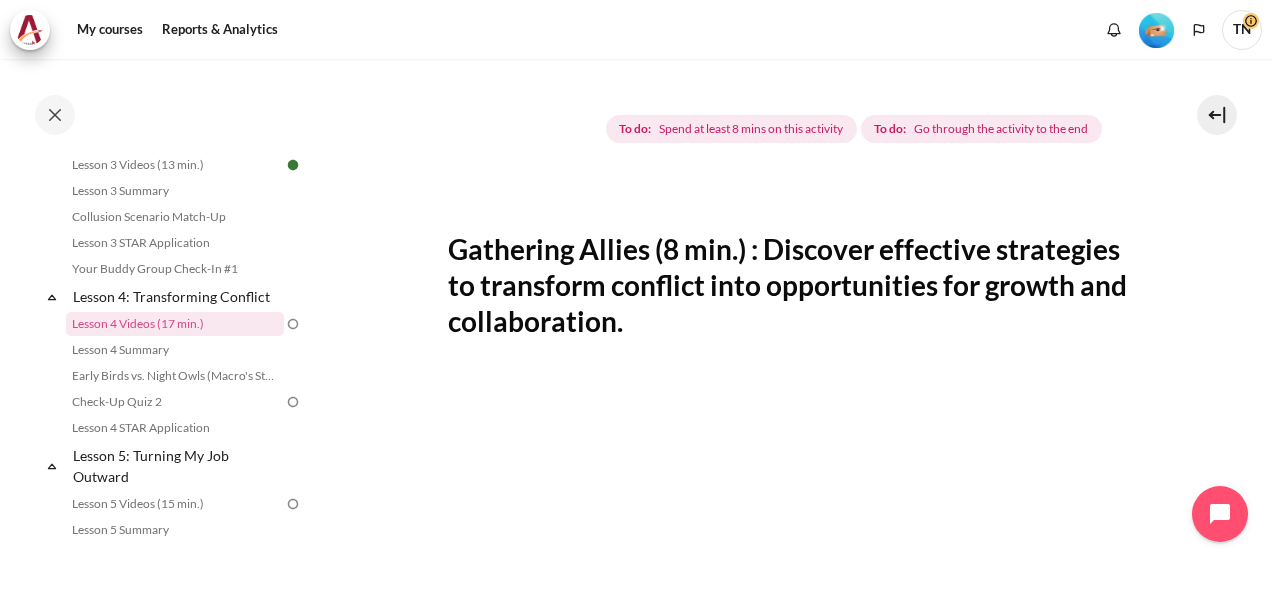 scroll, scrollTop: 200, scrollLeft: 0, axis: vertical 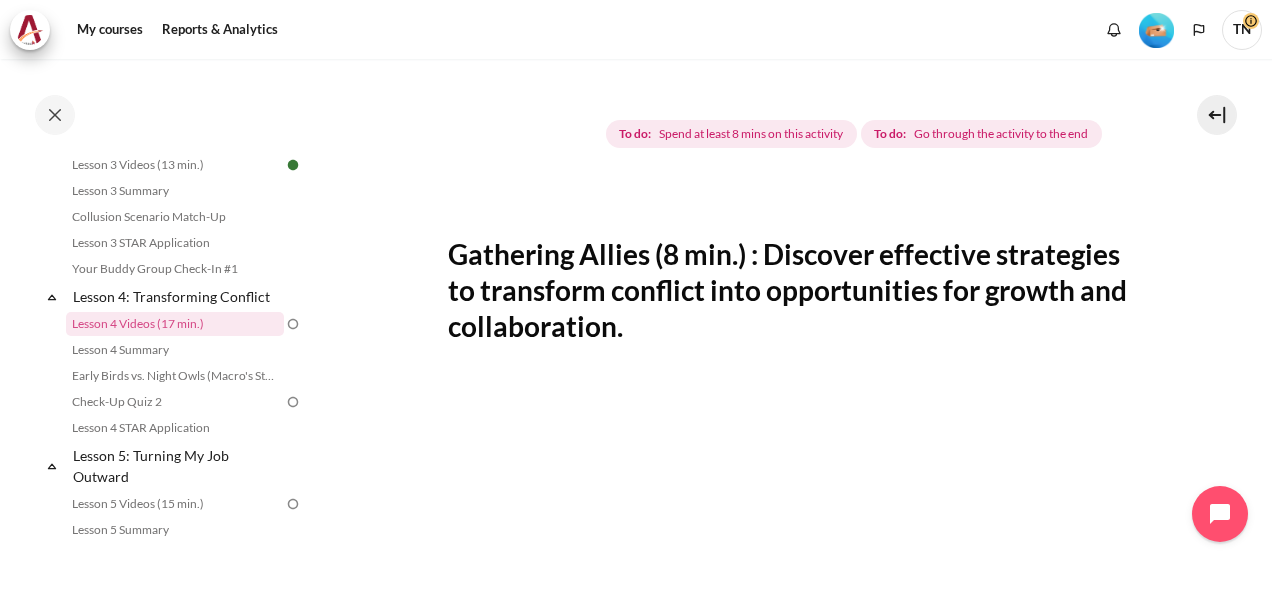 click at bounding box center (523, 81) 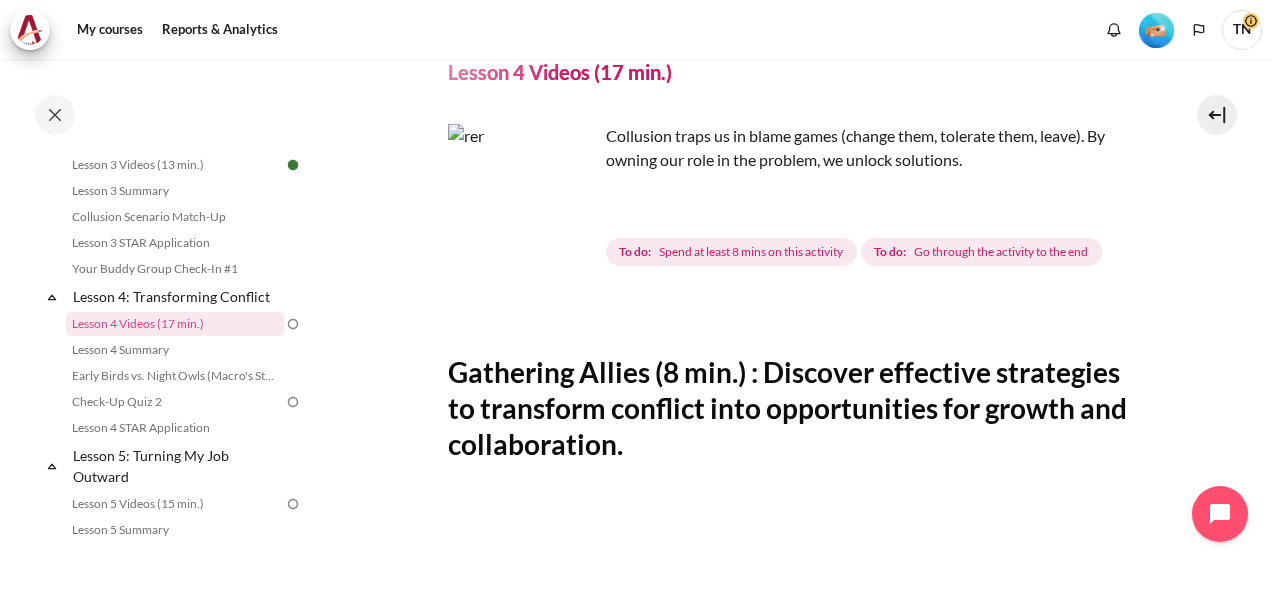 scroll, scrollTop: 0, scrollLeft: 0, axis: both 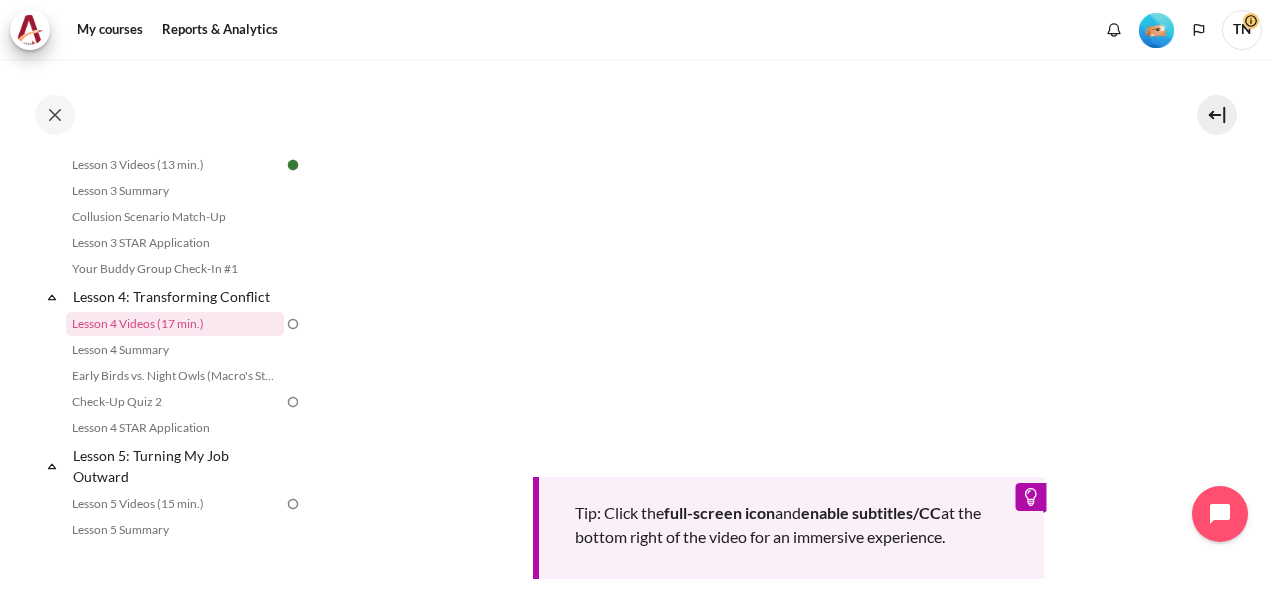 click on "Tip: Click the  full-screen icon  and  enable subtitles/CC  at the bottom right of the video for an immersive experience." at bounding box center (789, 313) 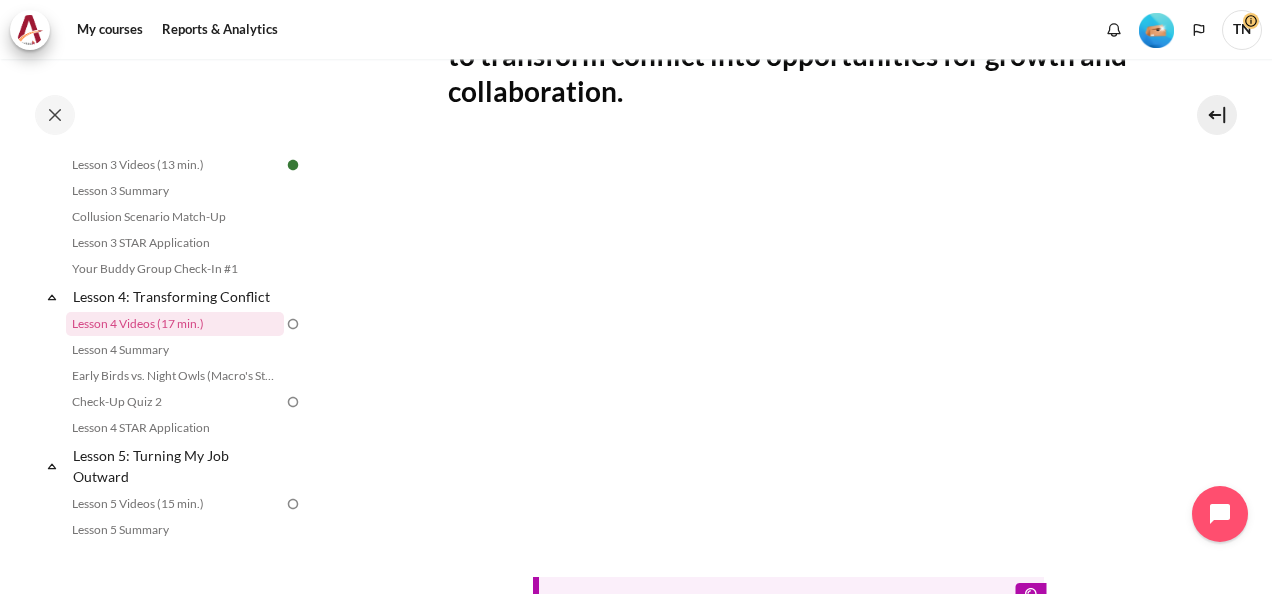 click on "My courses
OPO VN B2
Lesson 4: Transforming Conflict
Lesson 4 Videos (17 min.)
Lesson 4 Videos (17 min.)
Completion requirements" at bounding box center [788, 283] 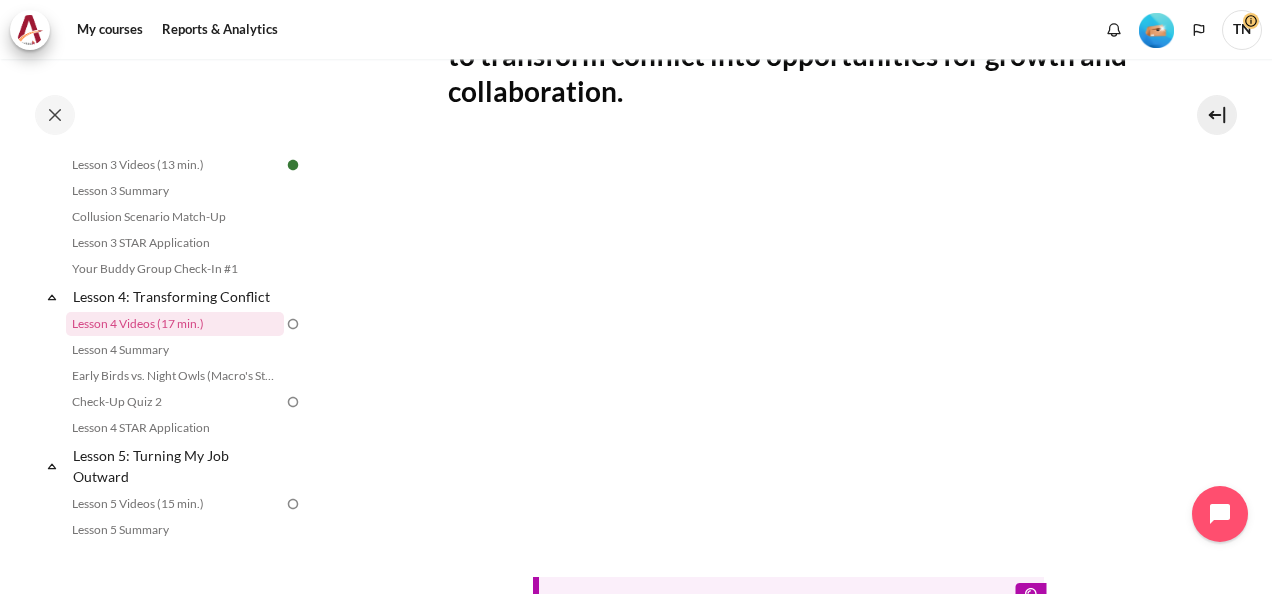 scroll, scrollTop: 735, scrollLeft: 0, axis: vertical 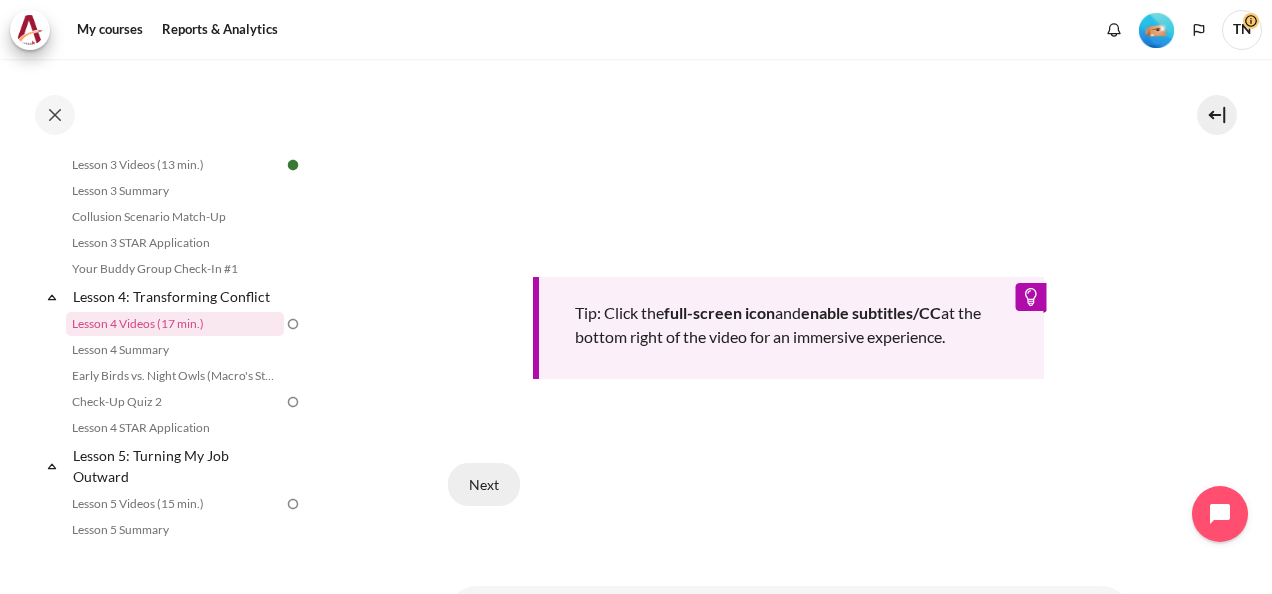 click on "Next" at bounding box center (484, 484) 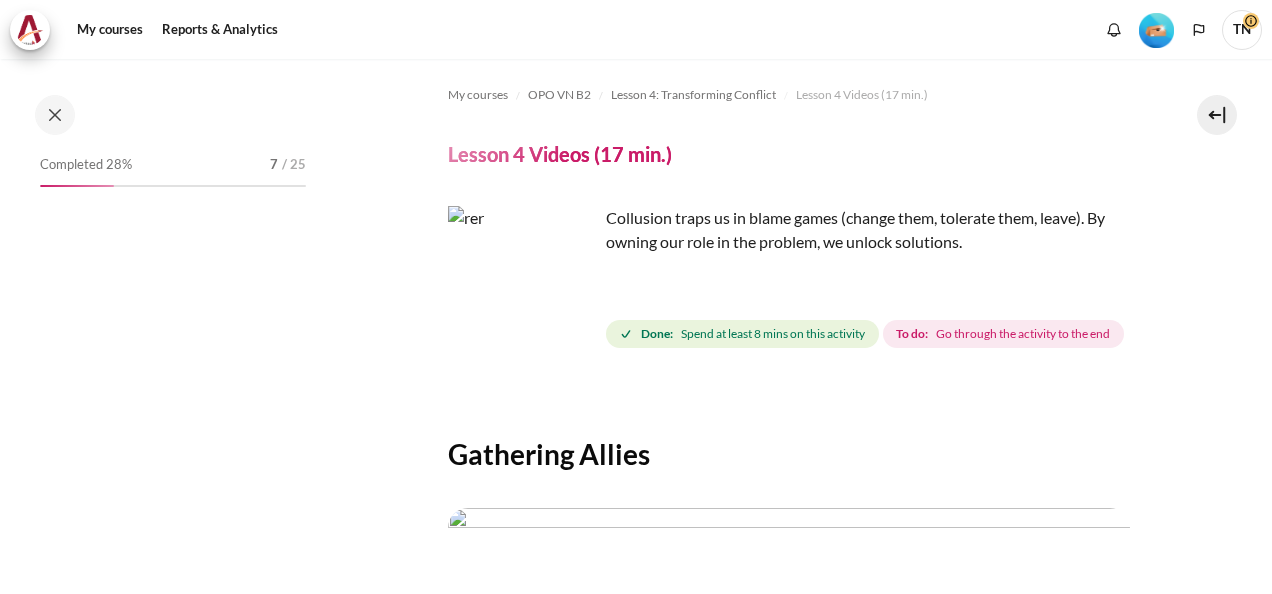 scroll, scrollTop: 0, scrollLeft: 0, axis: both 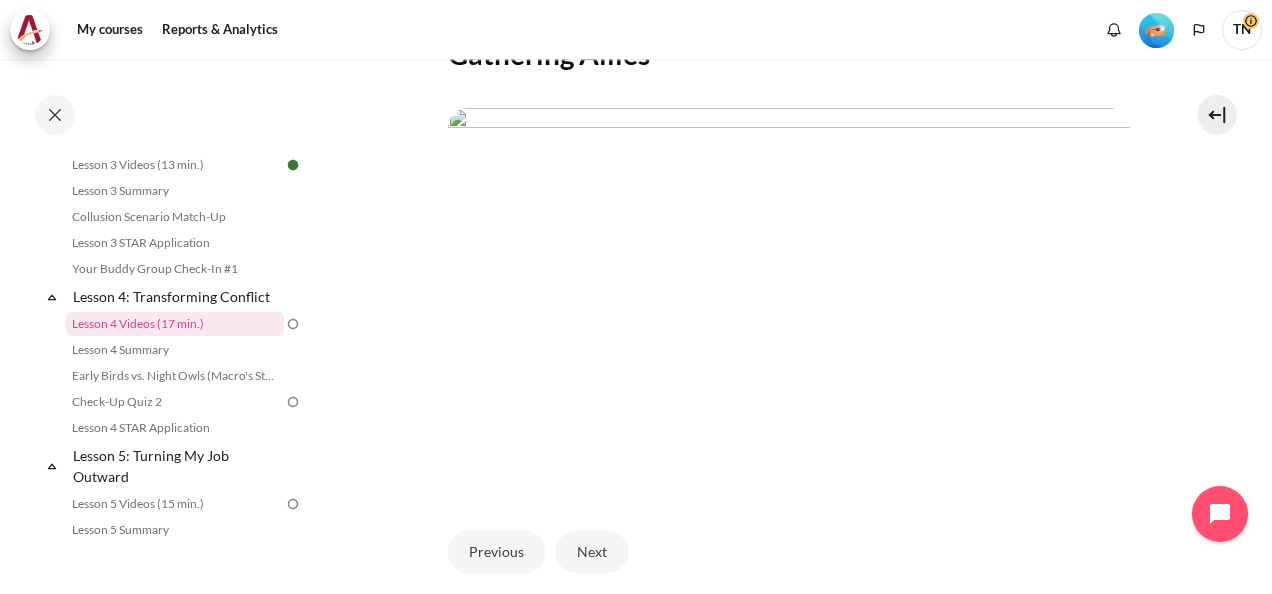 click on "Gathering Allies" at bounding box center [789, 54] 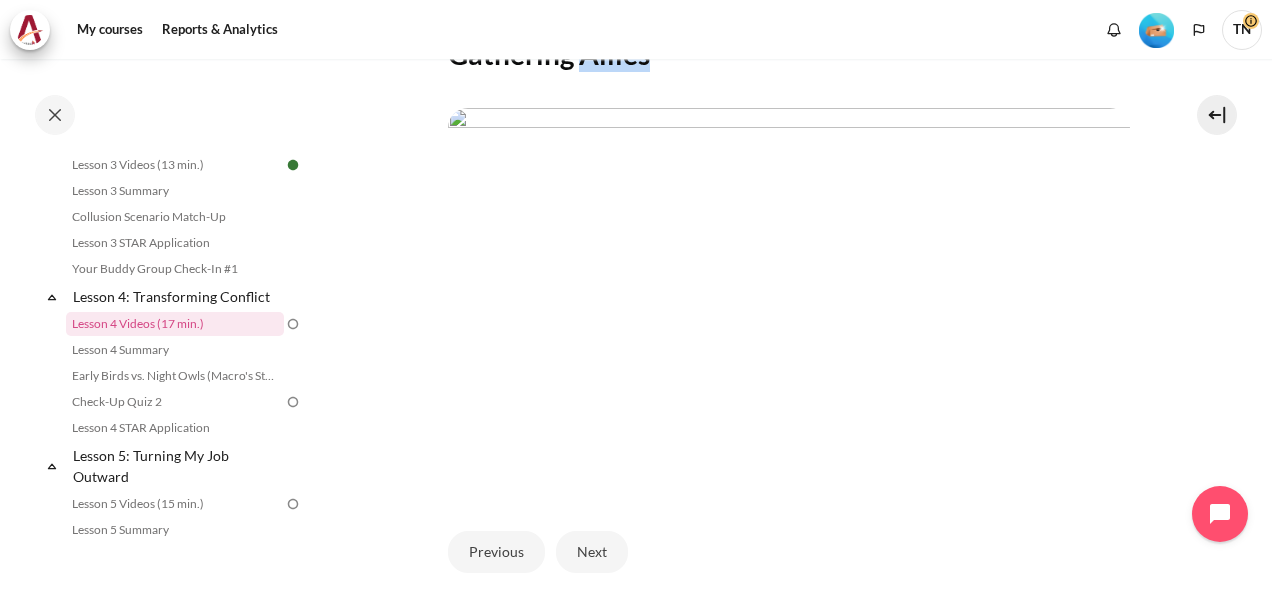click on "Gathering Allies" at bounding box center [789, 54] 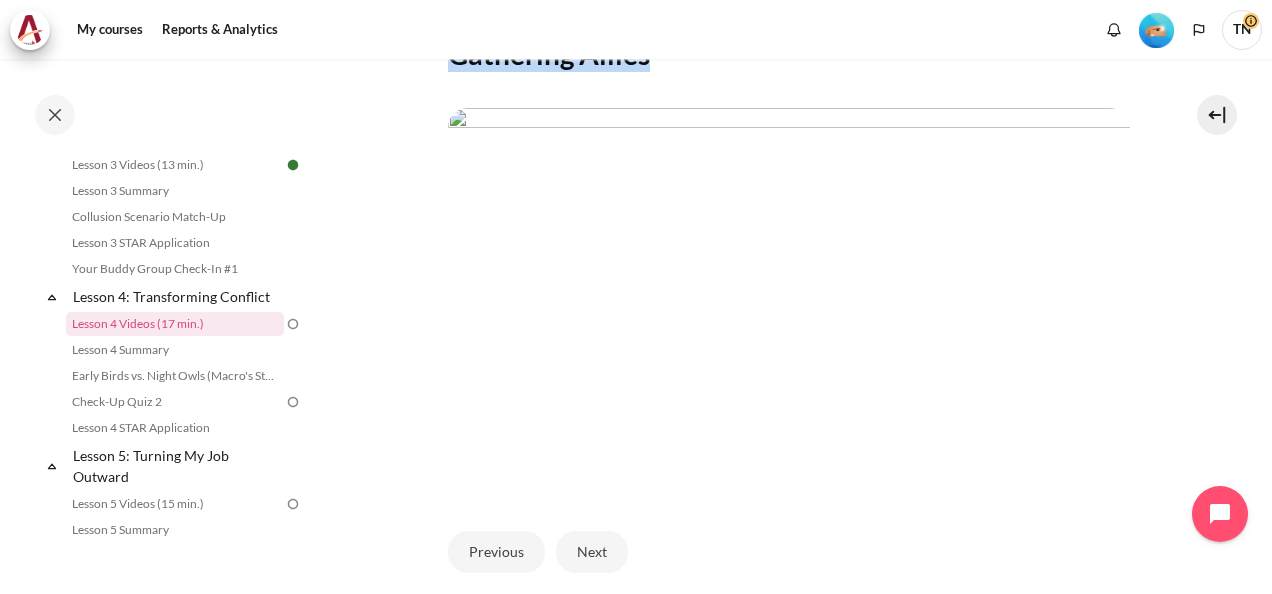 click on "Gathering Allies" at bounding box center (789, 54) 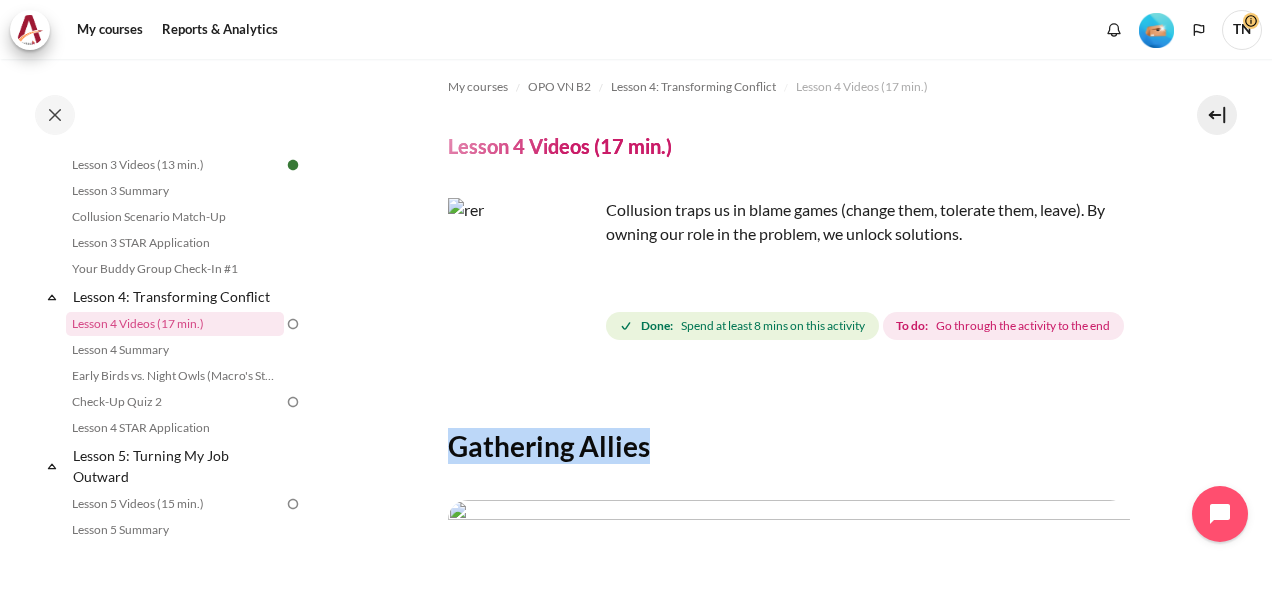 scroll, scrollTop: 0, scrollLeft: 0, axis: both 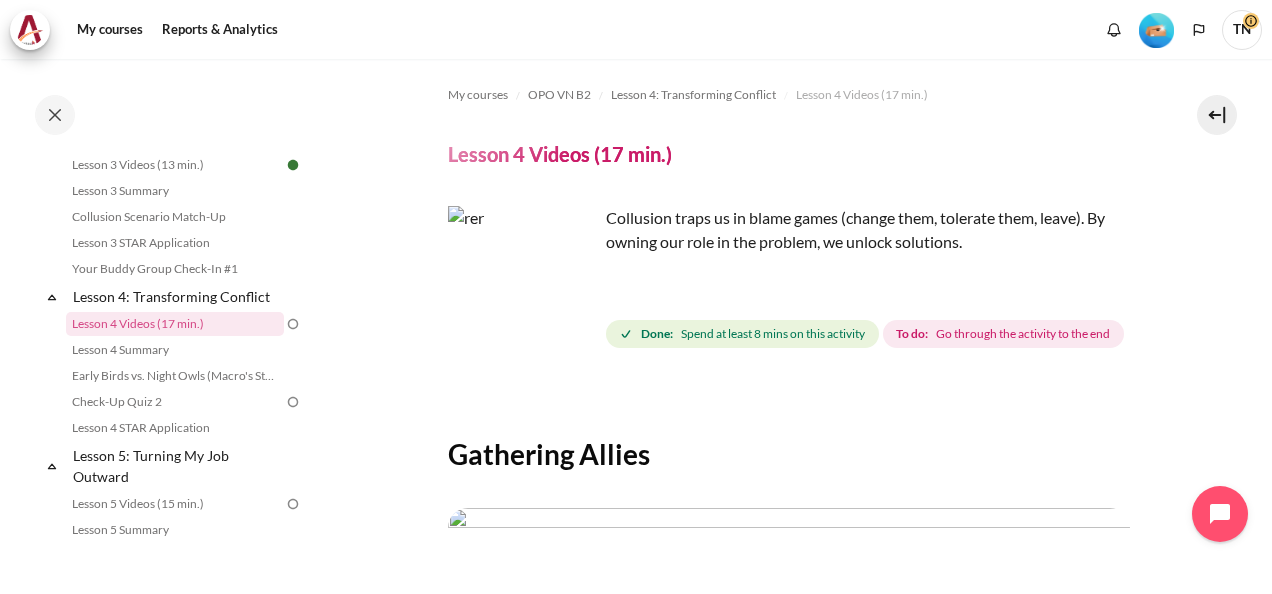 click on "Done:   Spend at least 8 mins on this activity
To do:   Go through the activity to the end" at bounding box center [867, 334] 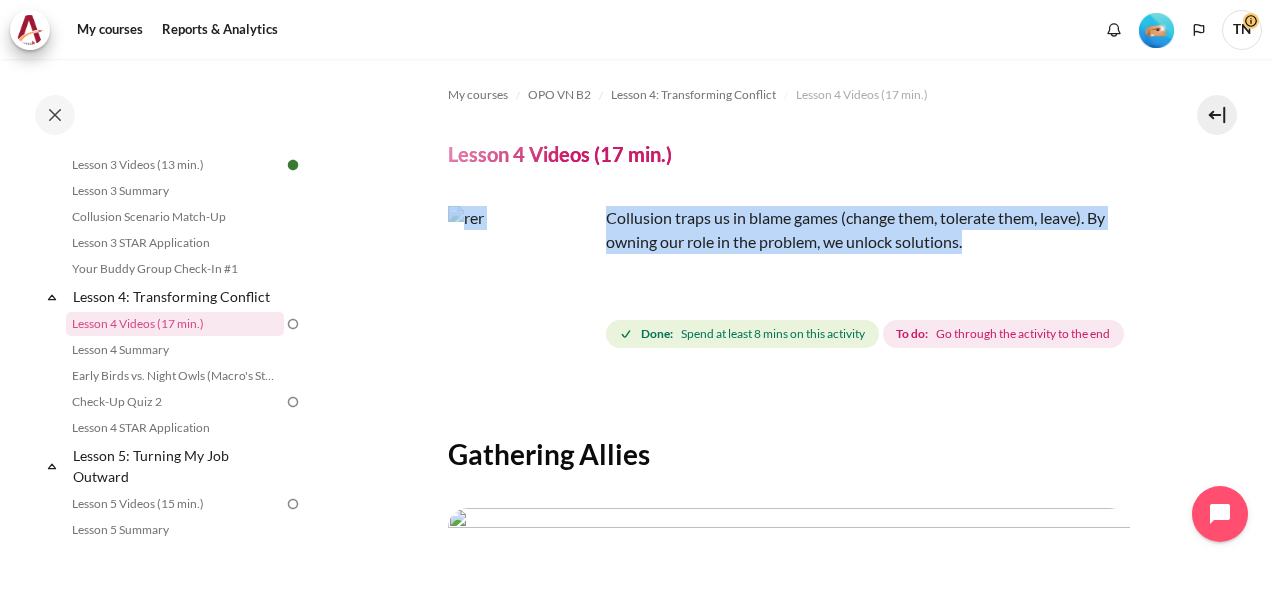 drag, startPoint x: 967, startPoint y: 244, endPoint x: 588, endPoint y: 214, distance: 380.1855 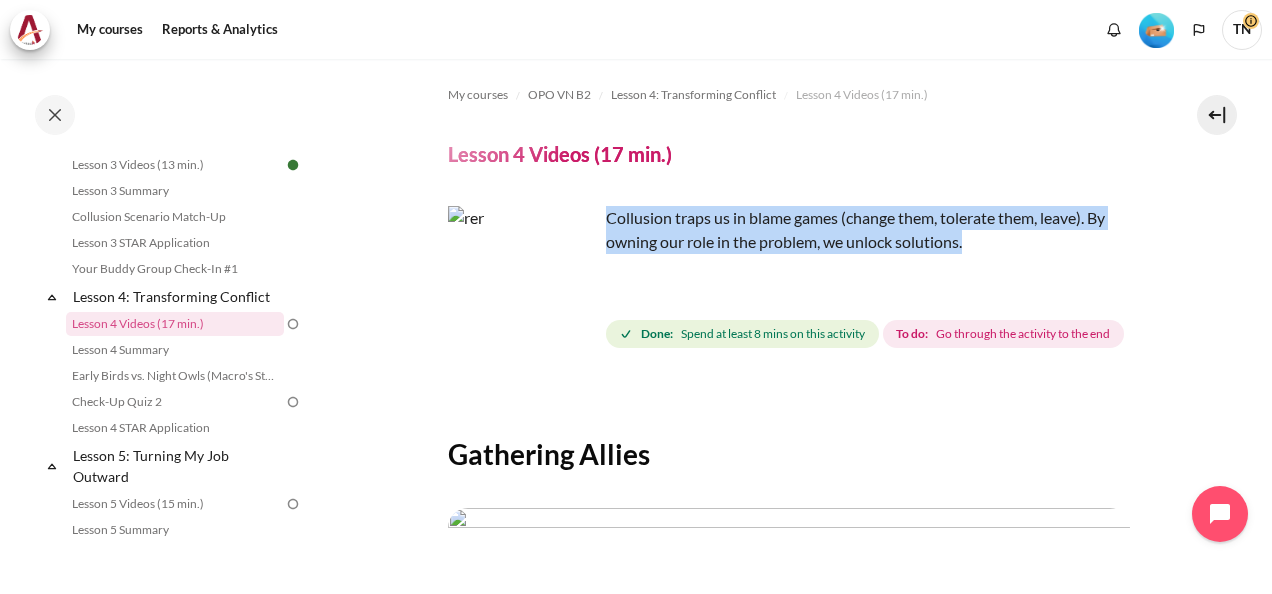drag, startPoint x: 606, startPoint y: 217, endPoint x: 967, endPoint y: 248, distance: 362.32858 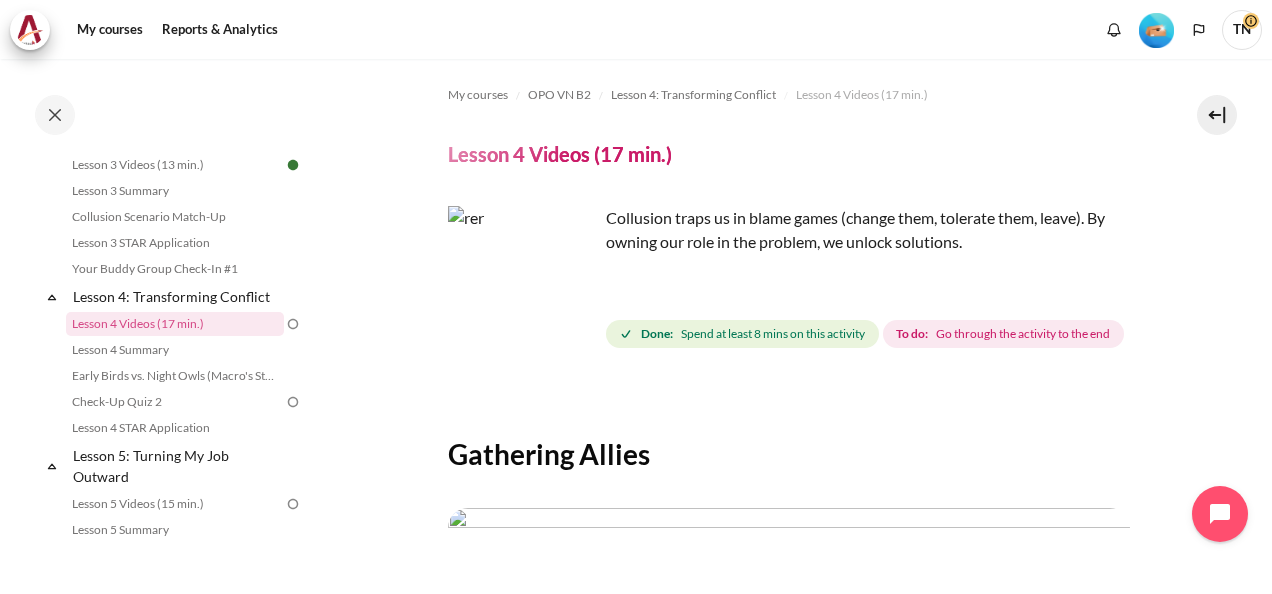 click on "Collusion
traps us in blame games (change them, tolerate them, leave). By owning our role
in the problem, we unlock solutions." at bounding box center (789, 246) 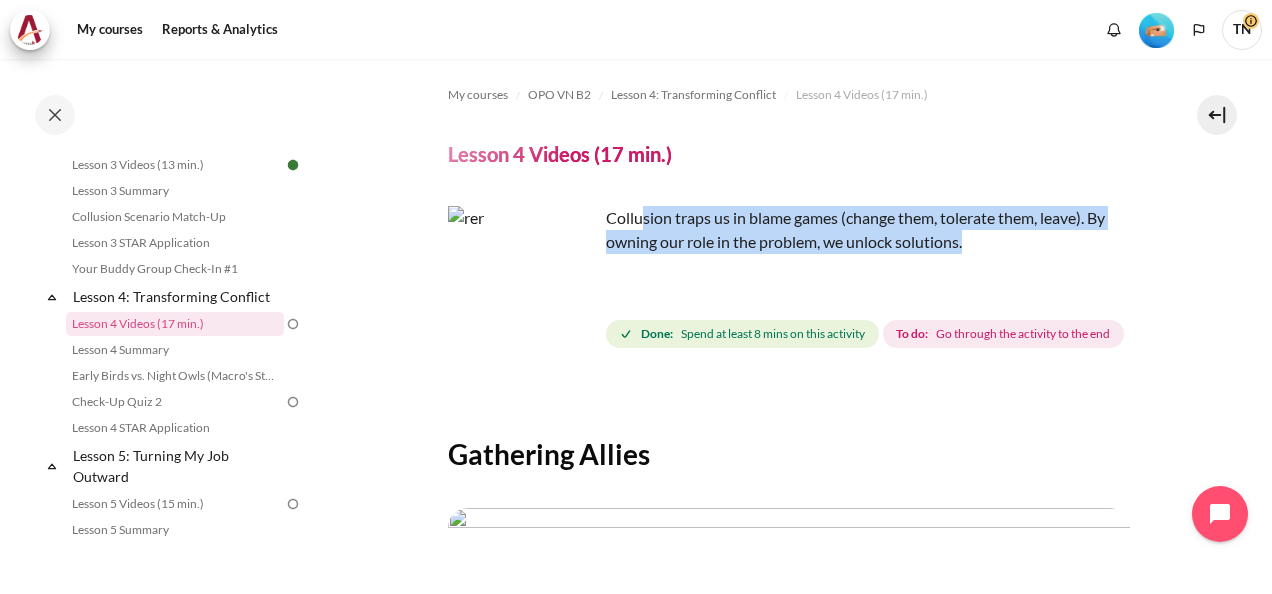 click on "Collusion
traps us in blame games (change them, tolerate them, leave). By owning our role
in the problem, we unlock solutions." at bounding box center (855, 229) 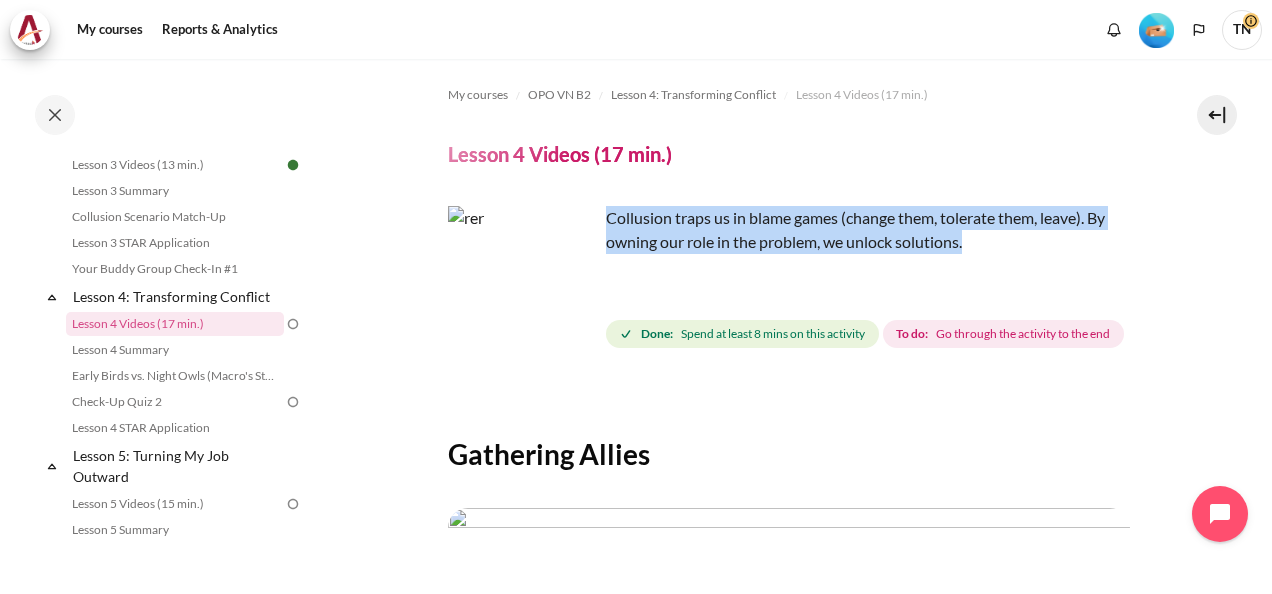 drag, startPoint x: 606, startPoint y: 216, endPoint x: 967, endPoint y: 242, distance: 361.9351 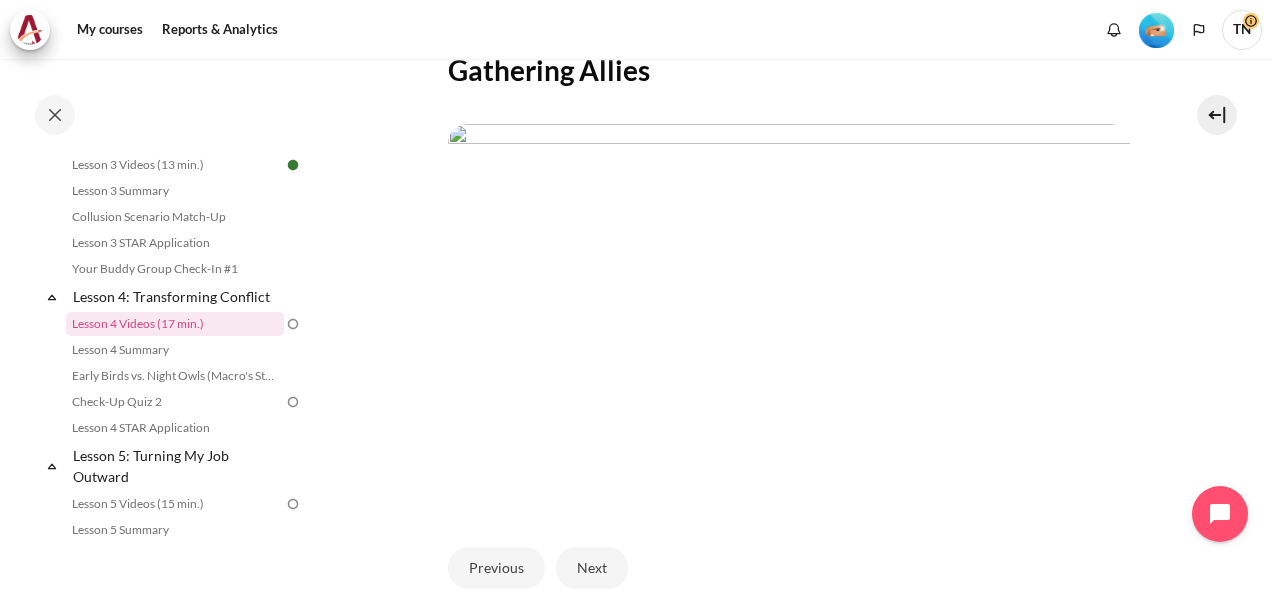scroll, scrollTop: 600, scrollLeft: 0, axis: vertical 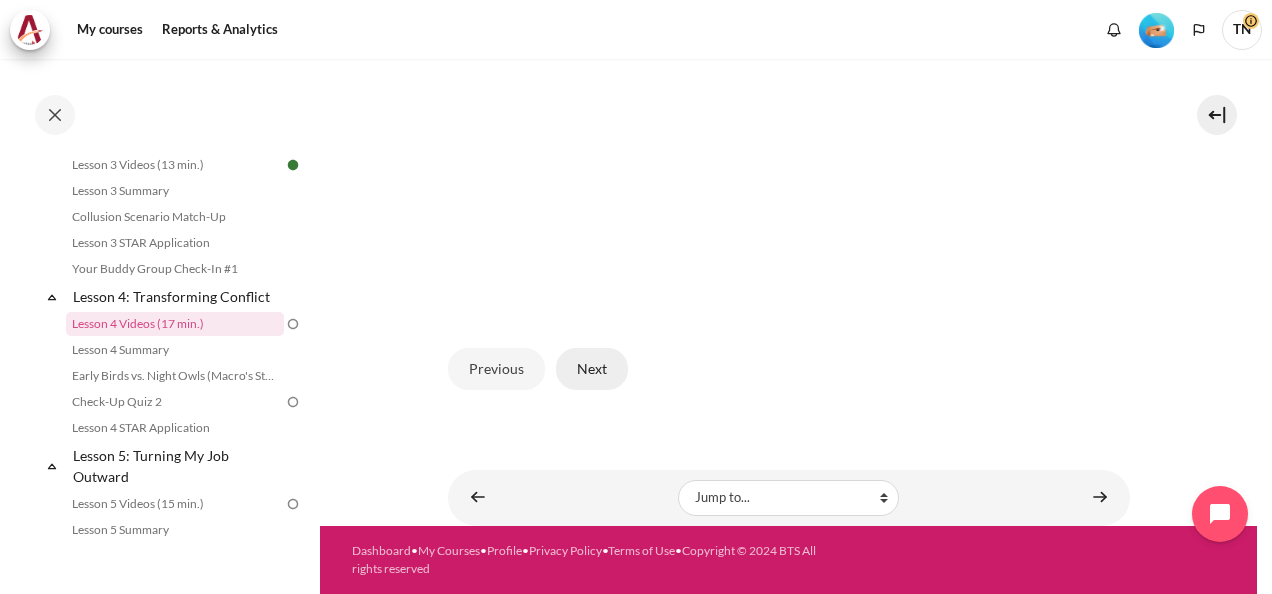 click on "Next" at bounding box center [592, 369] 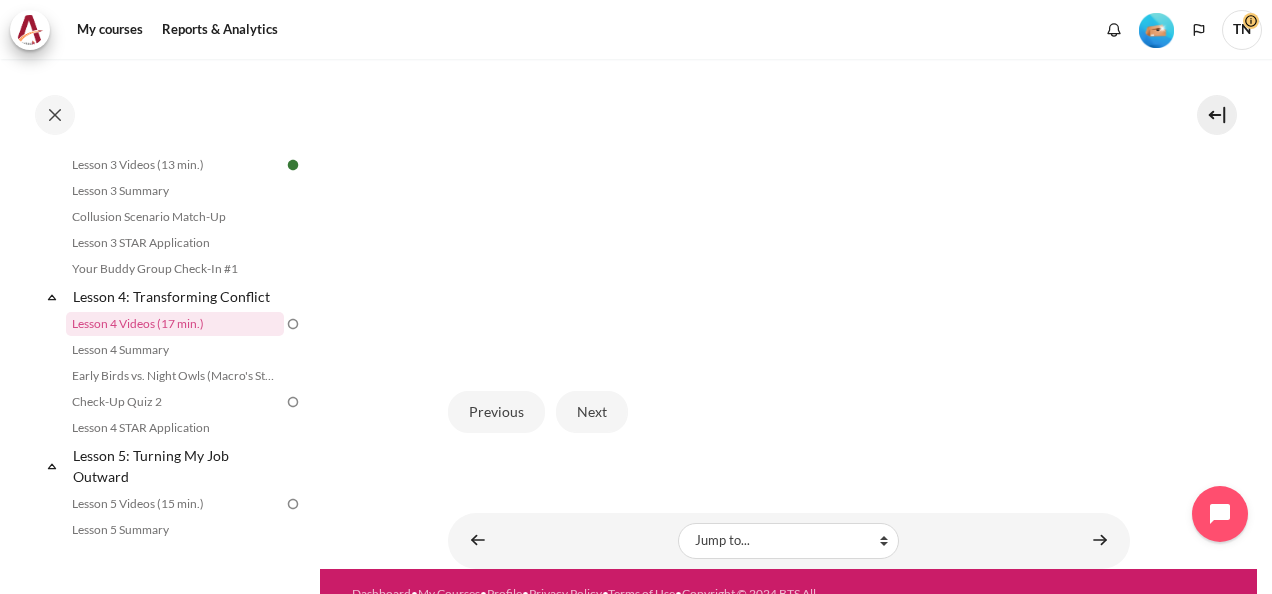 scroll, scrollTop: 500, scrollLeft: 0, axis: vertical 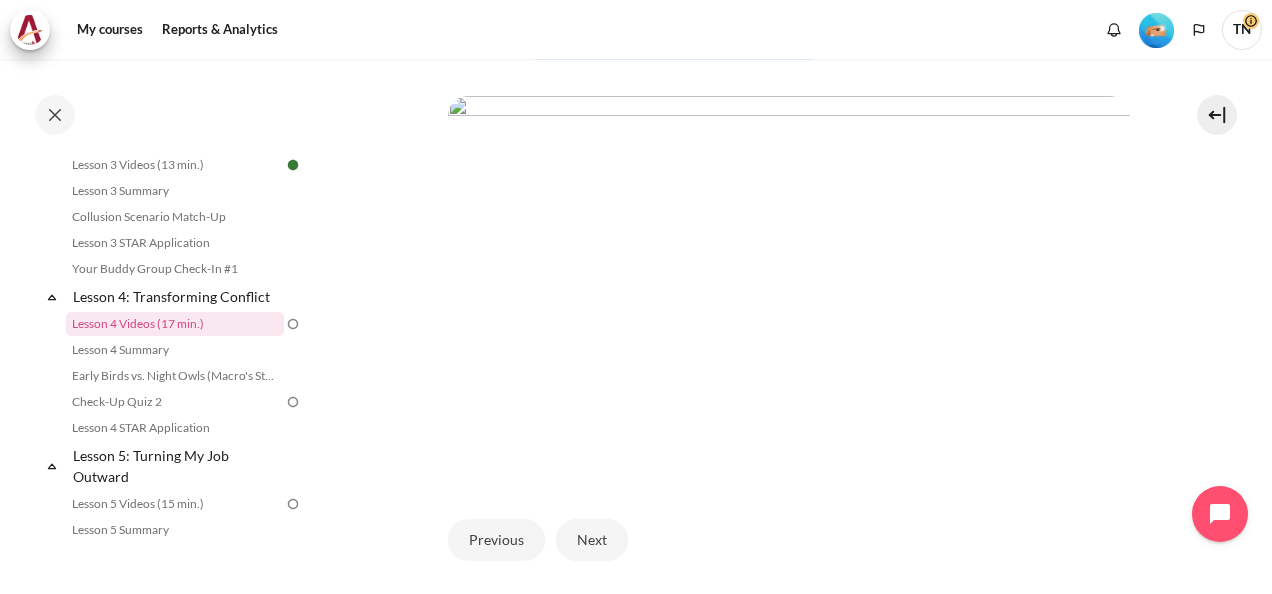 drag, startPoint x: 836, startPoint y: 74, endPoint x: 542, endPoint y: 80, distance: 294.06122 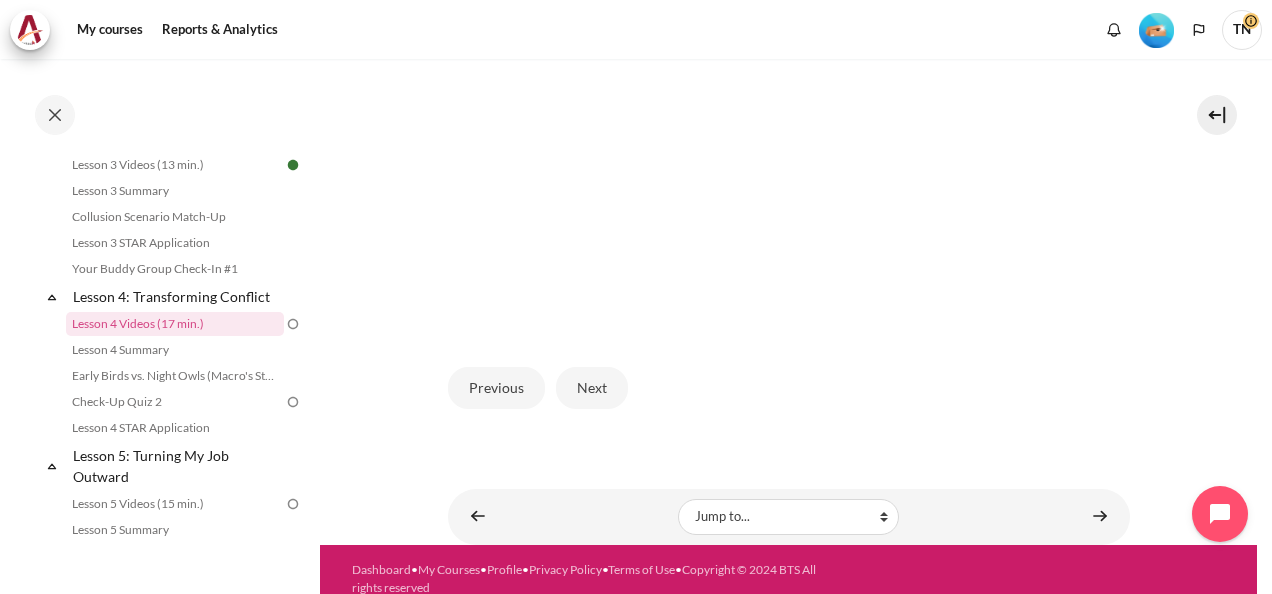 scroll, scrollTop: 611, scrollLeft: 0, axis: vertical 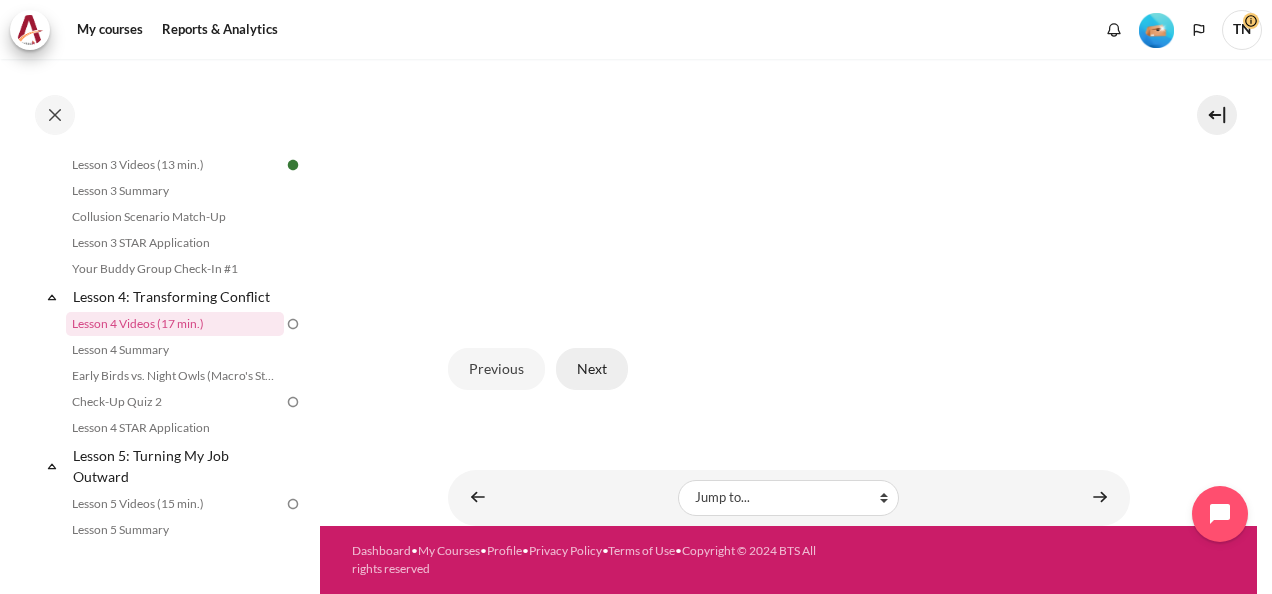 click on "Next" at bounding box center [592, 369] 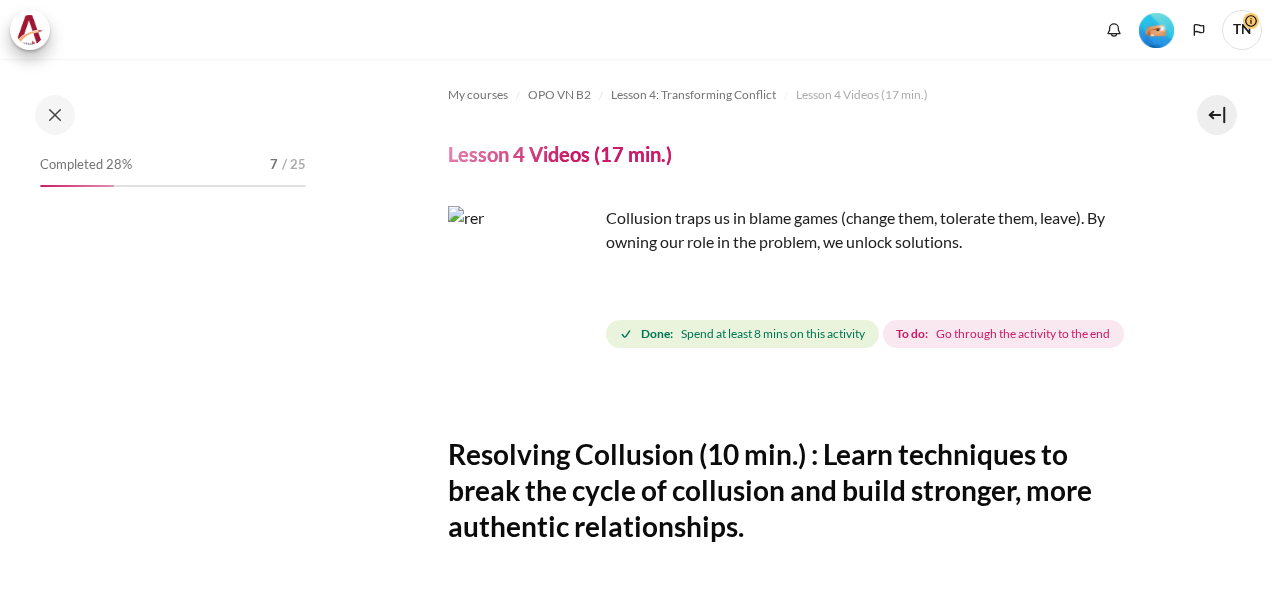 scroll, scrollTop: 0, scrollLeft: 0, axis: both 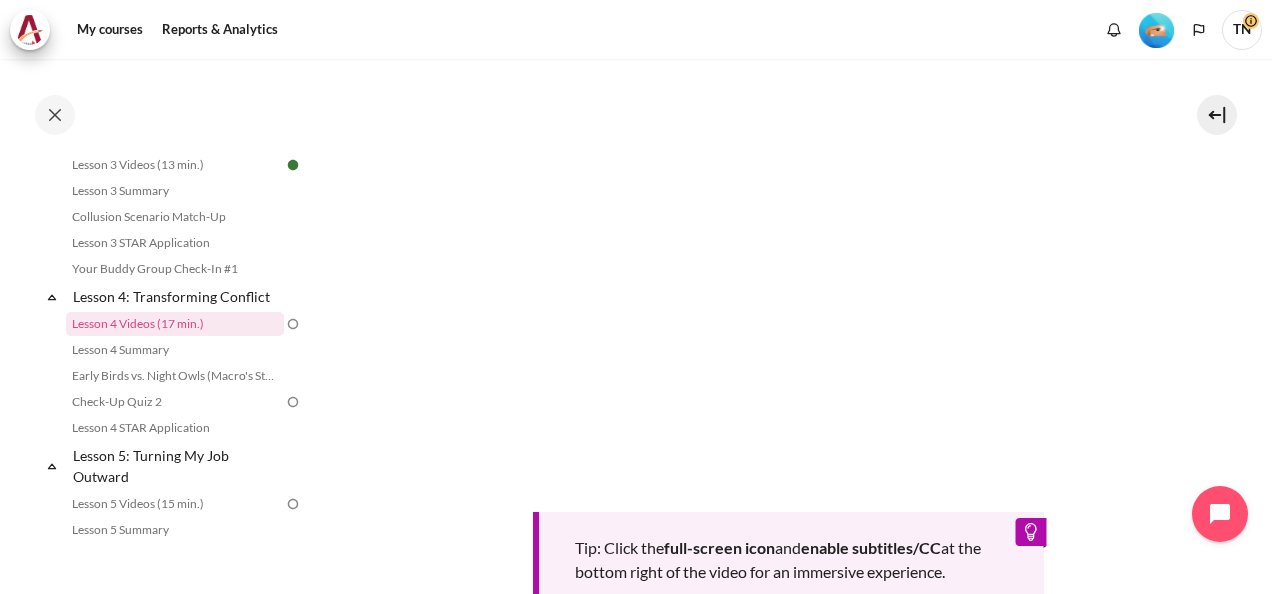 click on "Tip: Click the  full-screen icon  and  enable subtitles/CC  at the bottom right of the video for an immersive experience." at bounding box center (789, 348) 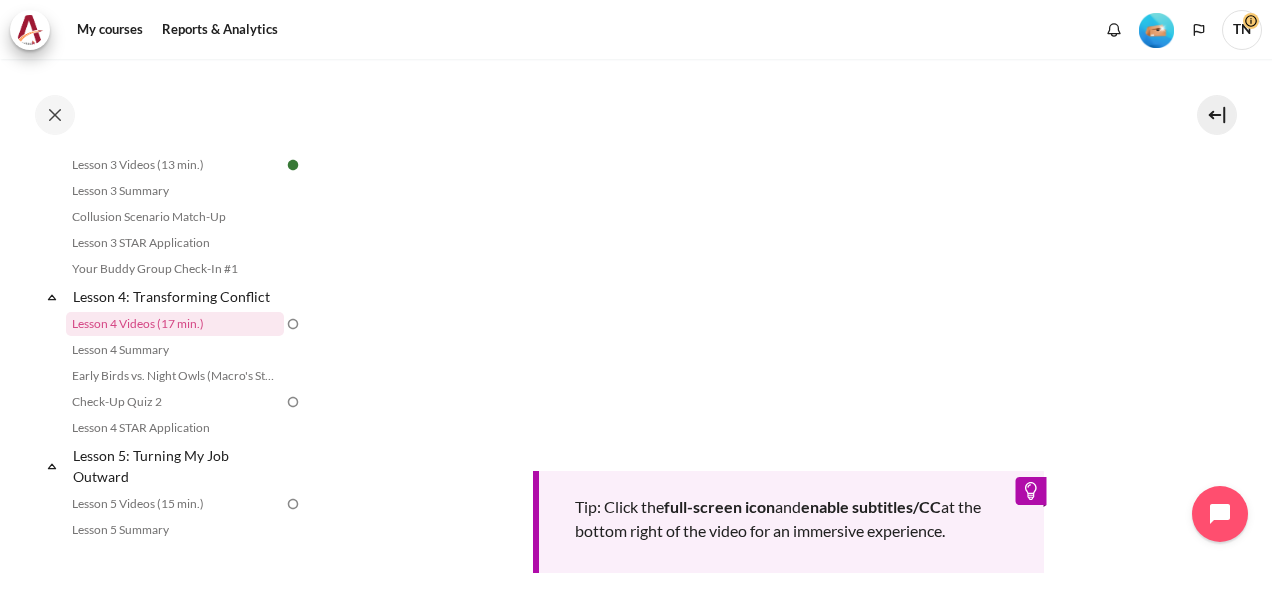 scroll, scrollTop: 500, scrollLeft: 0, axis: vertical 